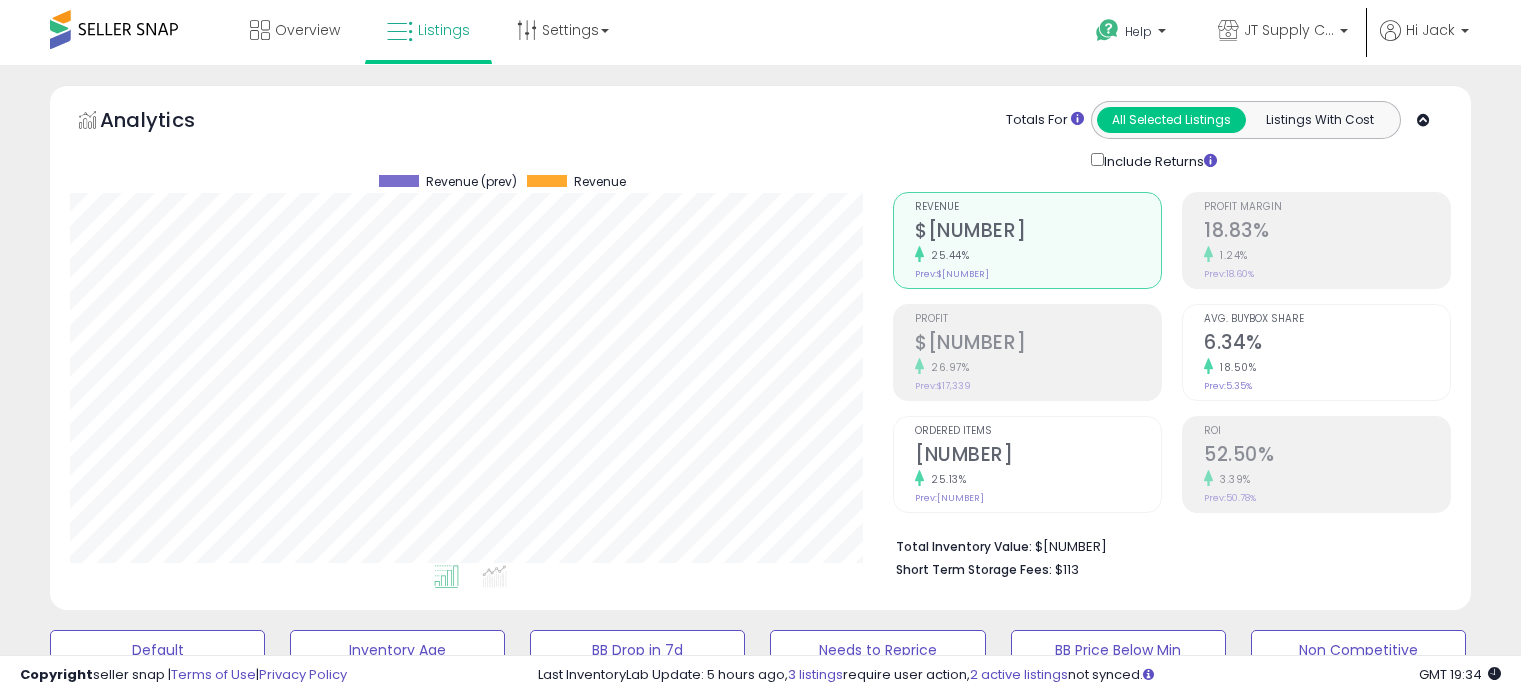 select on "**********" 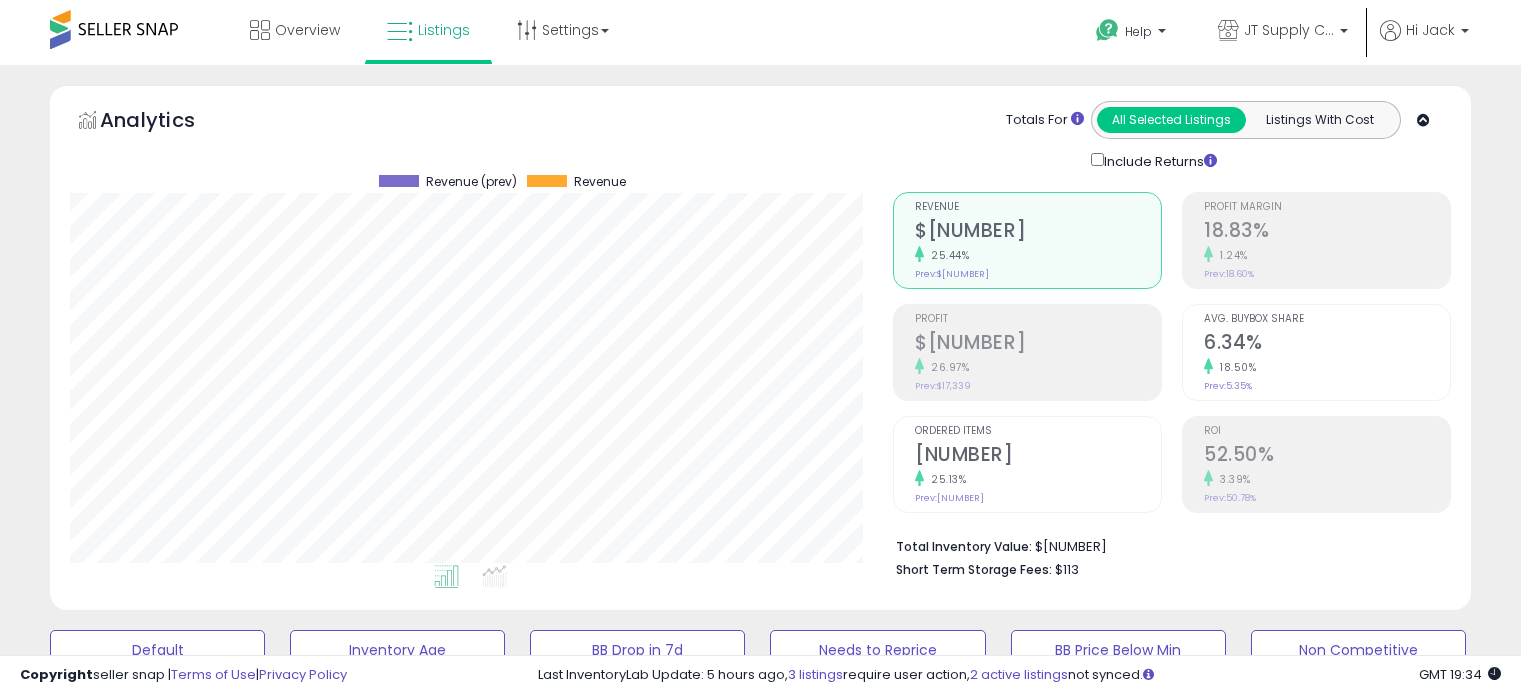 select on "**********" 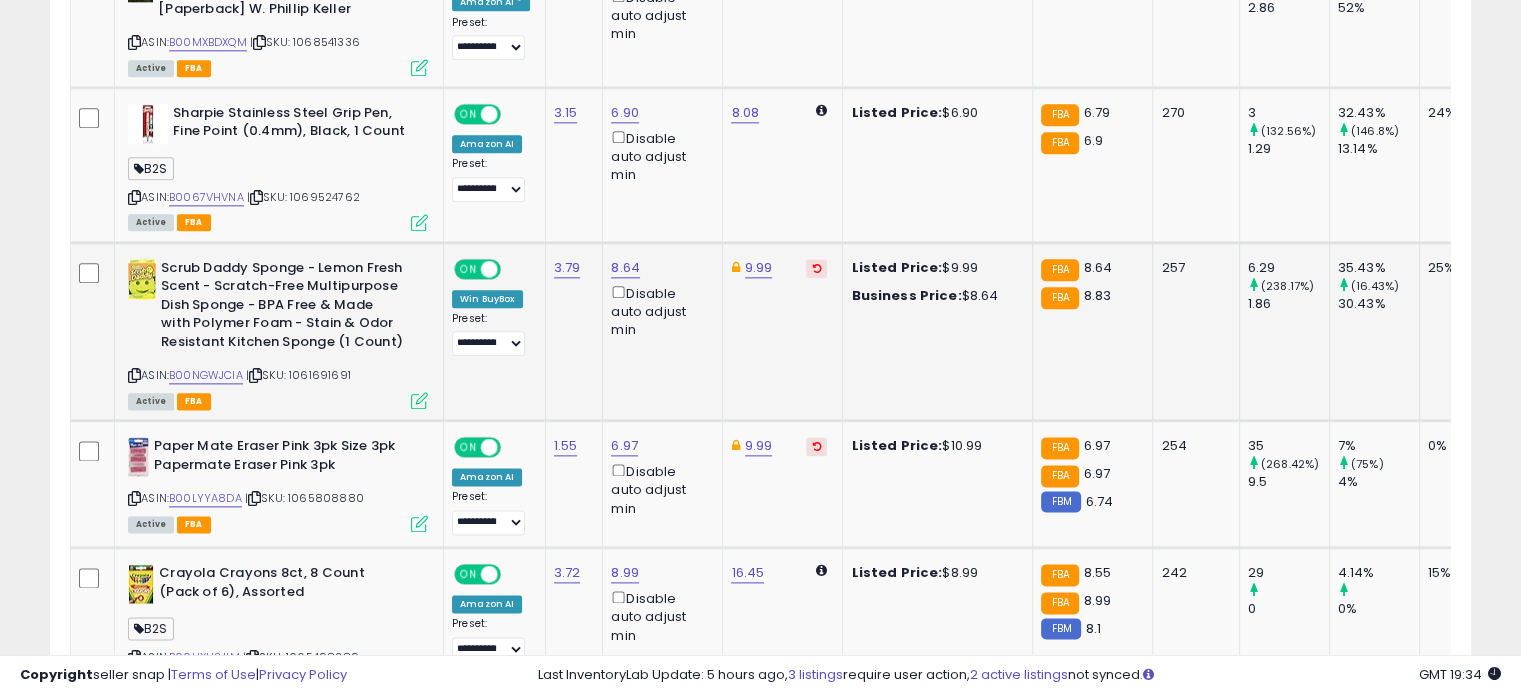 scroll, scrollTop: 1758, scrollLeft: 0, axis: vertical 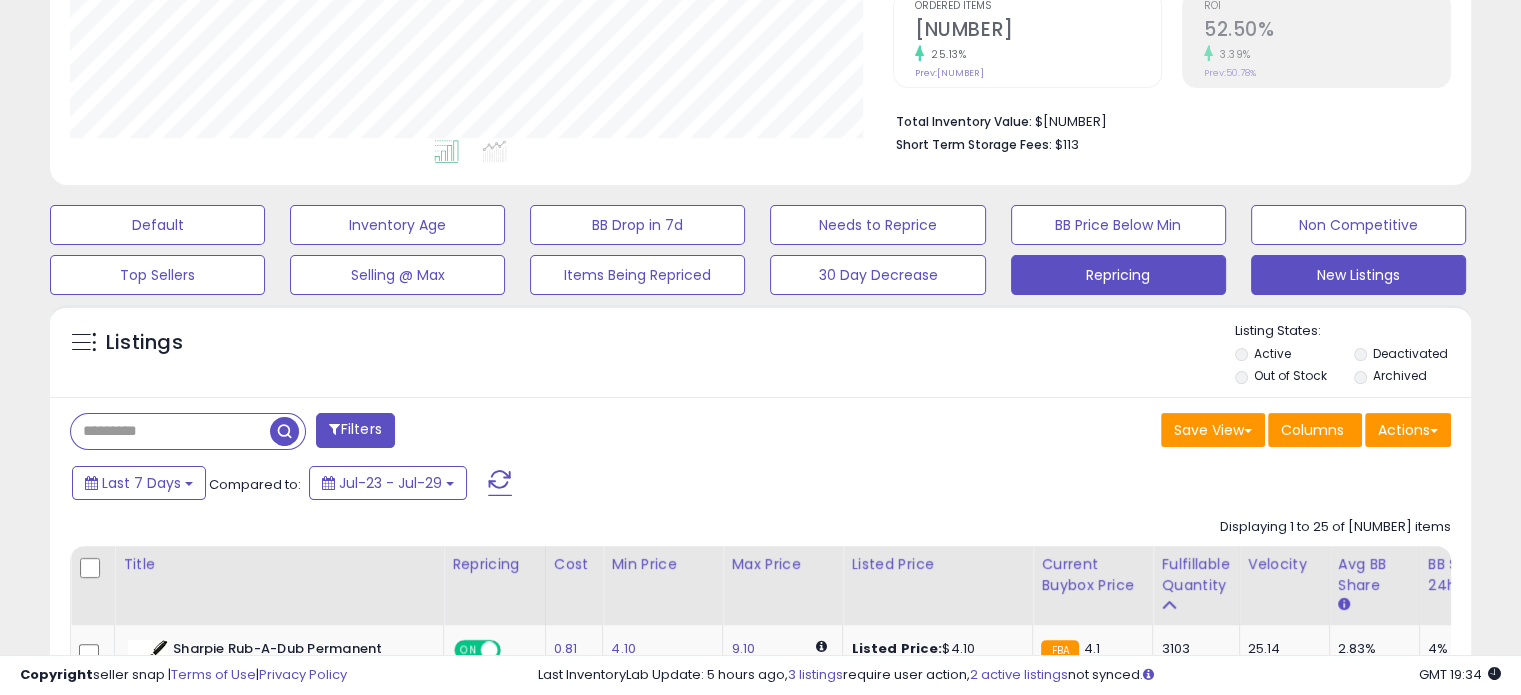 click on "New Listings" at bounding box center (157, 225) 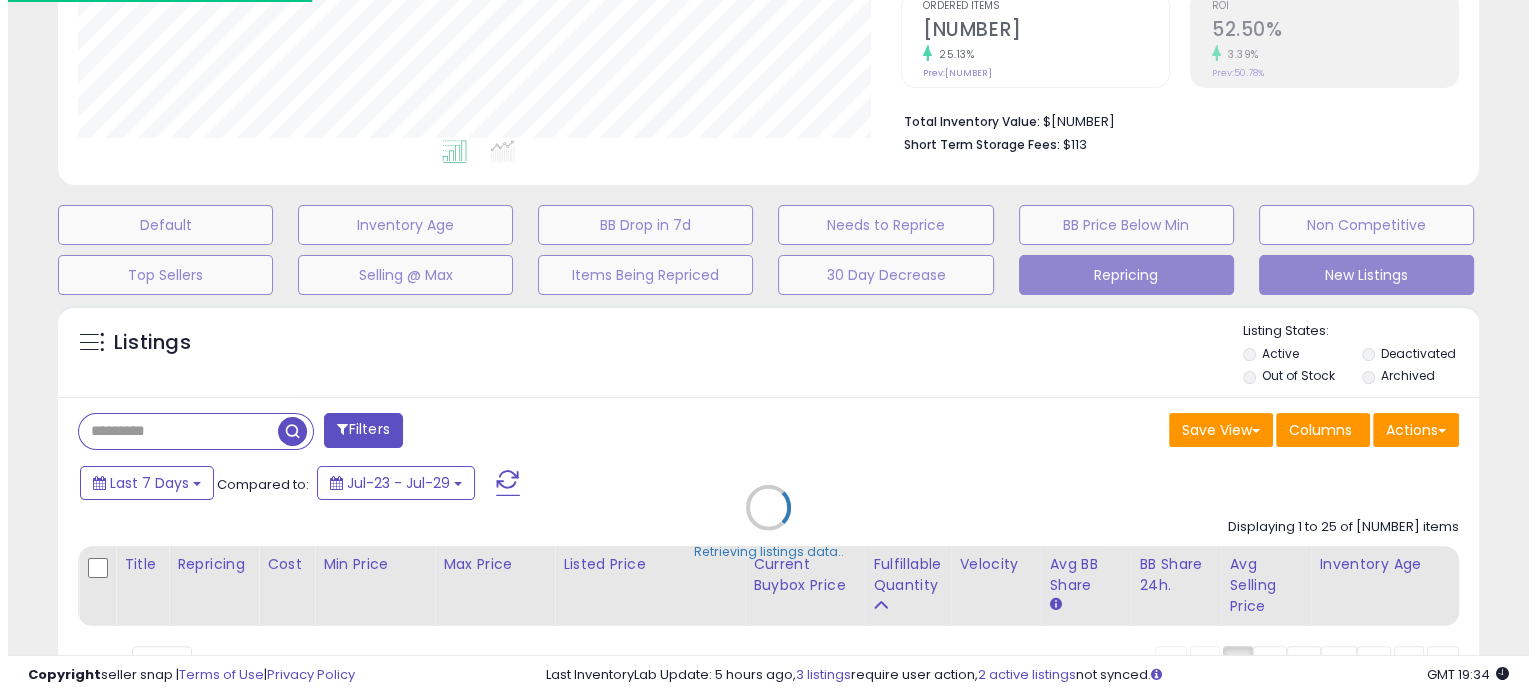 scroll, scrollTop: 999589, scrollLeft: 999168, axis: both 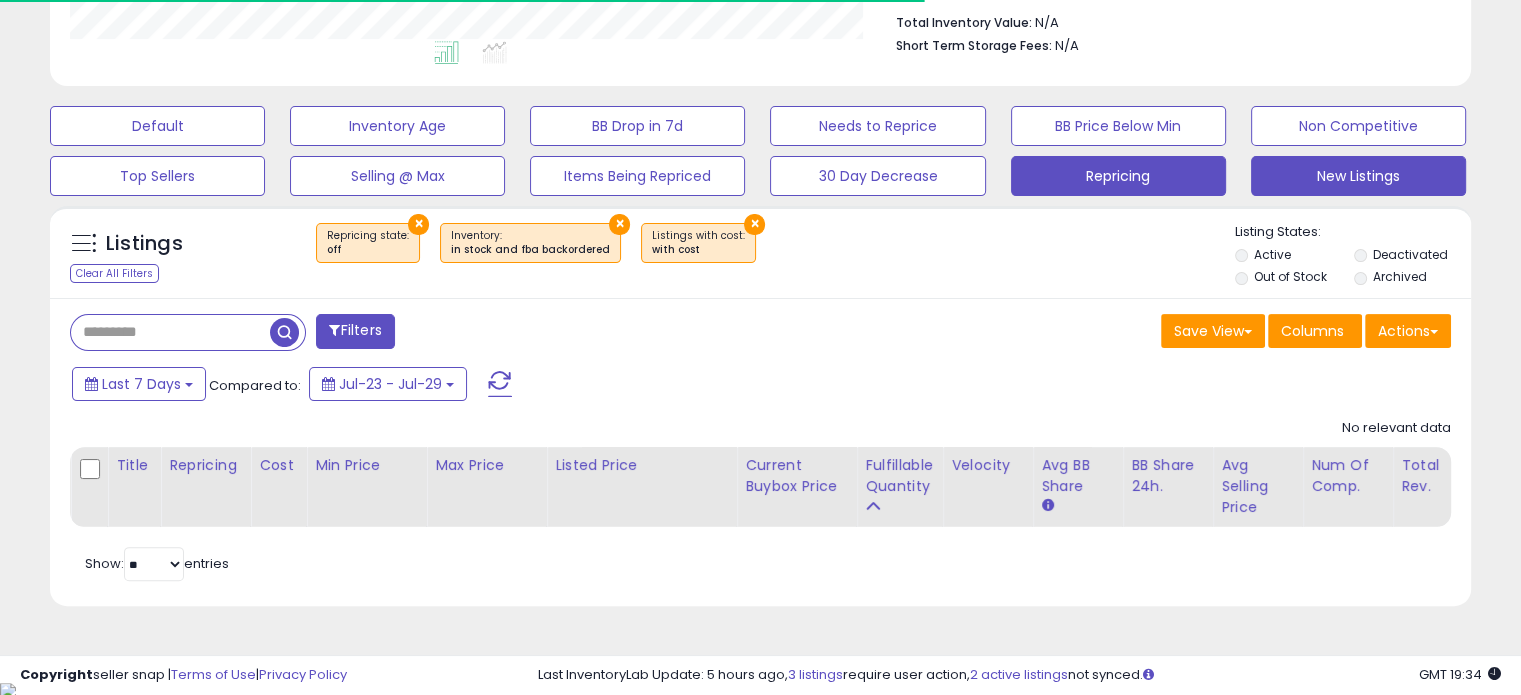 click on "Repricing" at bounding box center (157, 126) 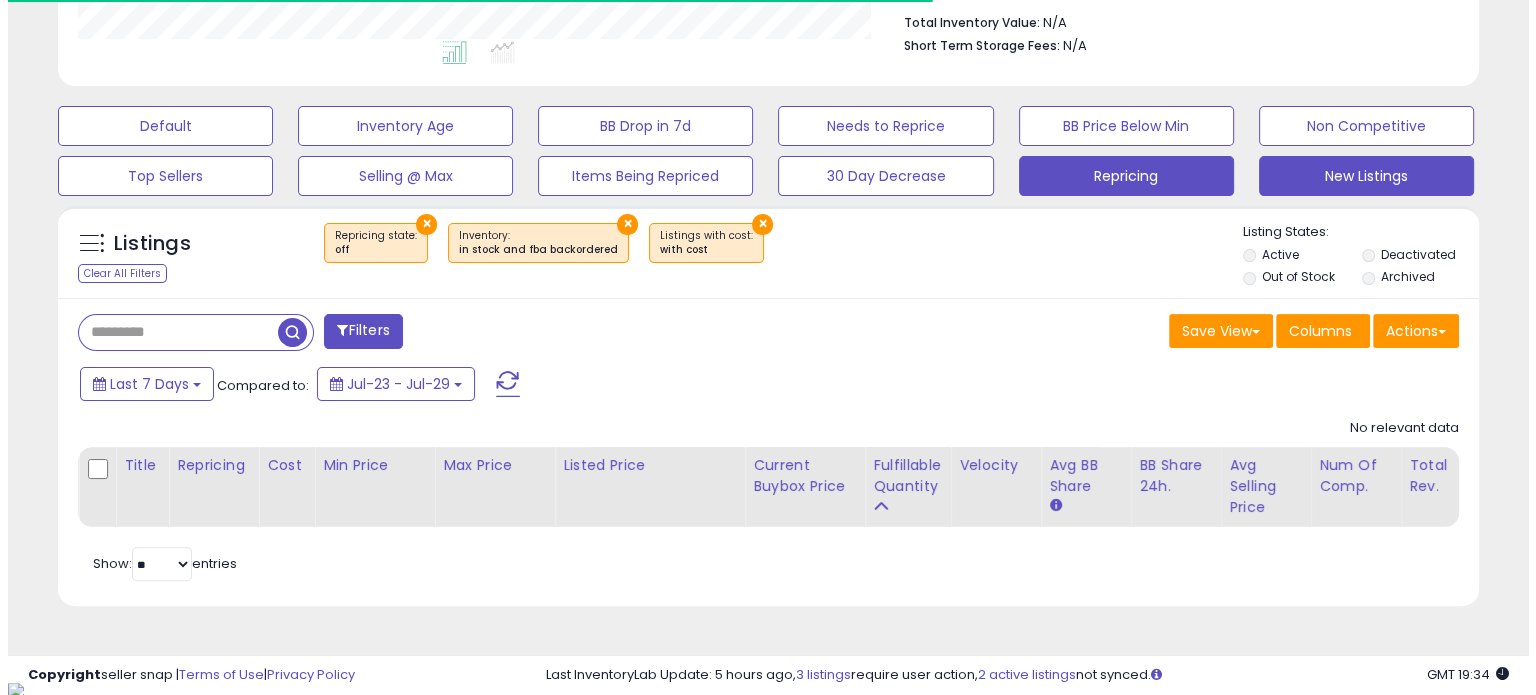 scroll, scrollTop: 999589, scrollLeft: 999168, axis: both 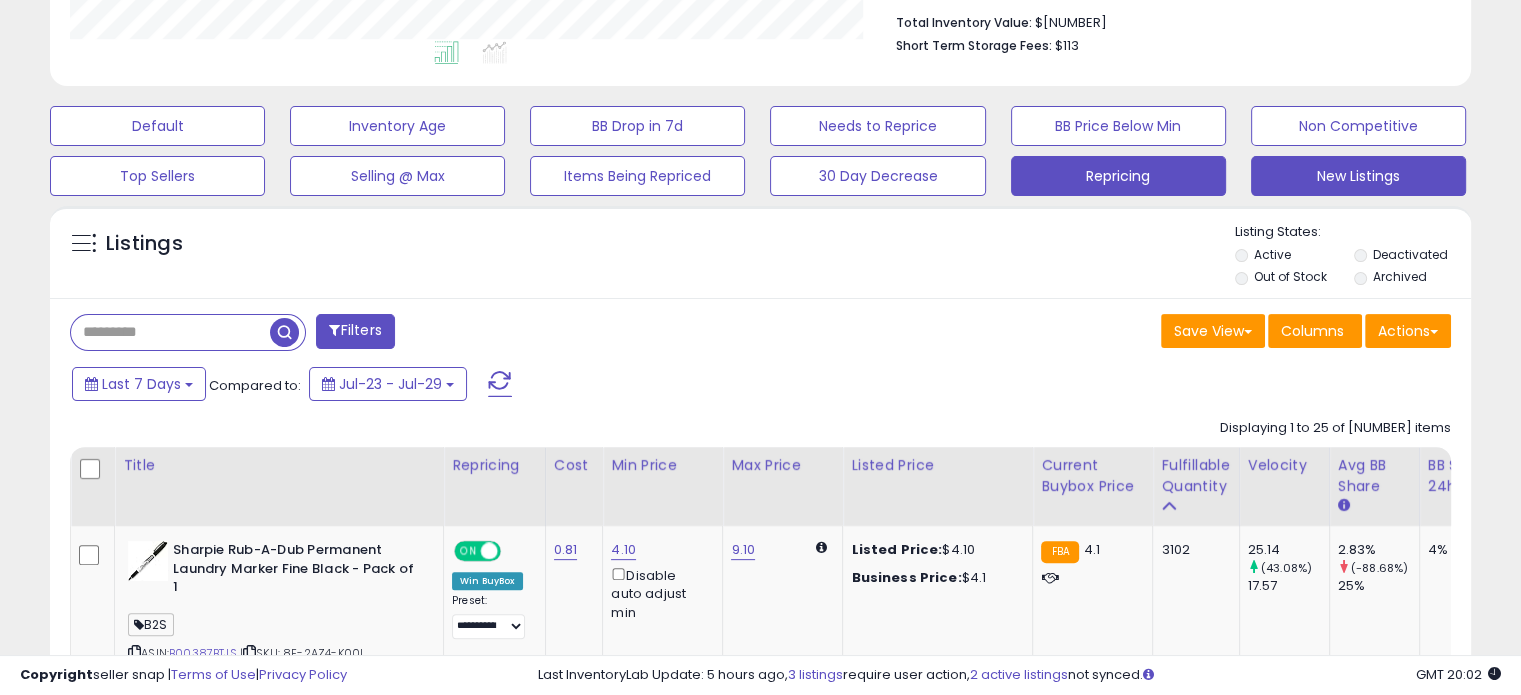 click on "New Listings" at bounding box center (157, 126) 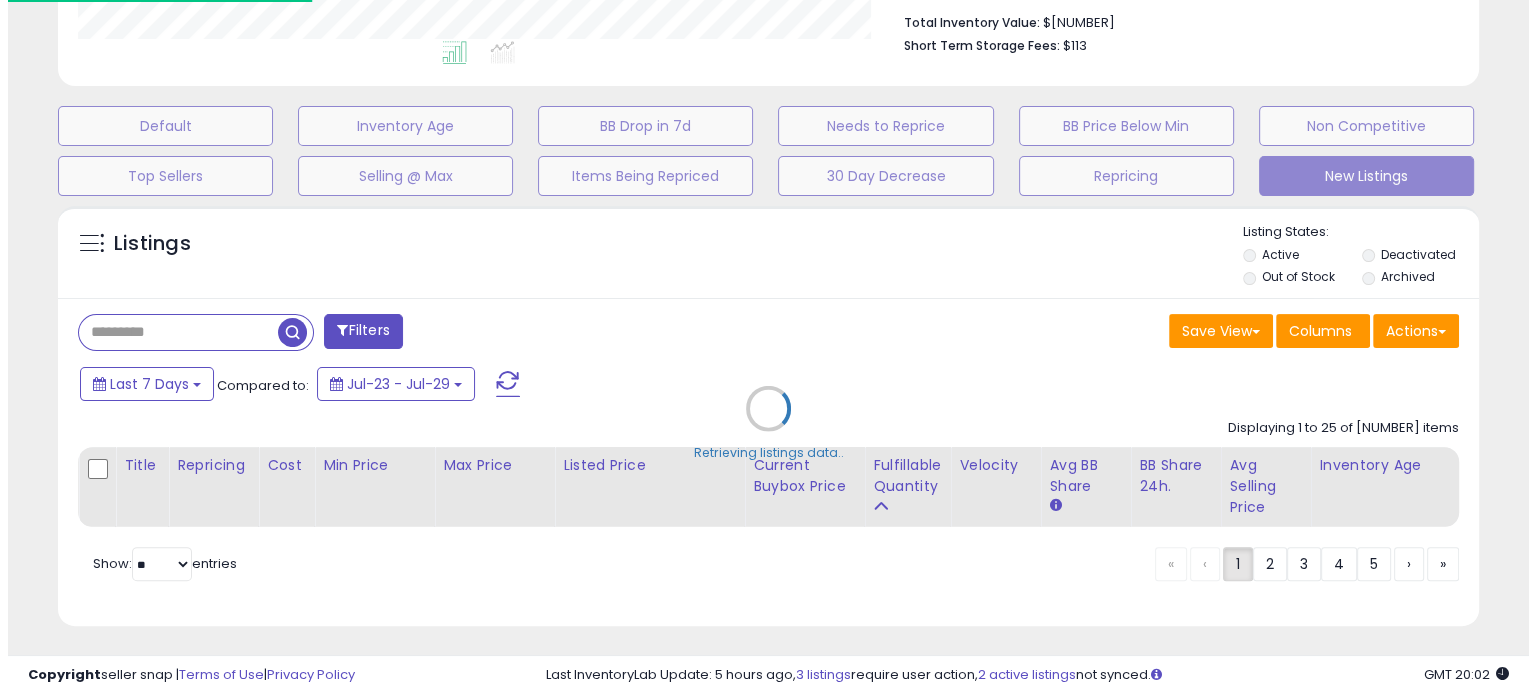 scroll, scrollTop: 999589, scrollLeft: 999168, axis: both 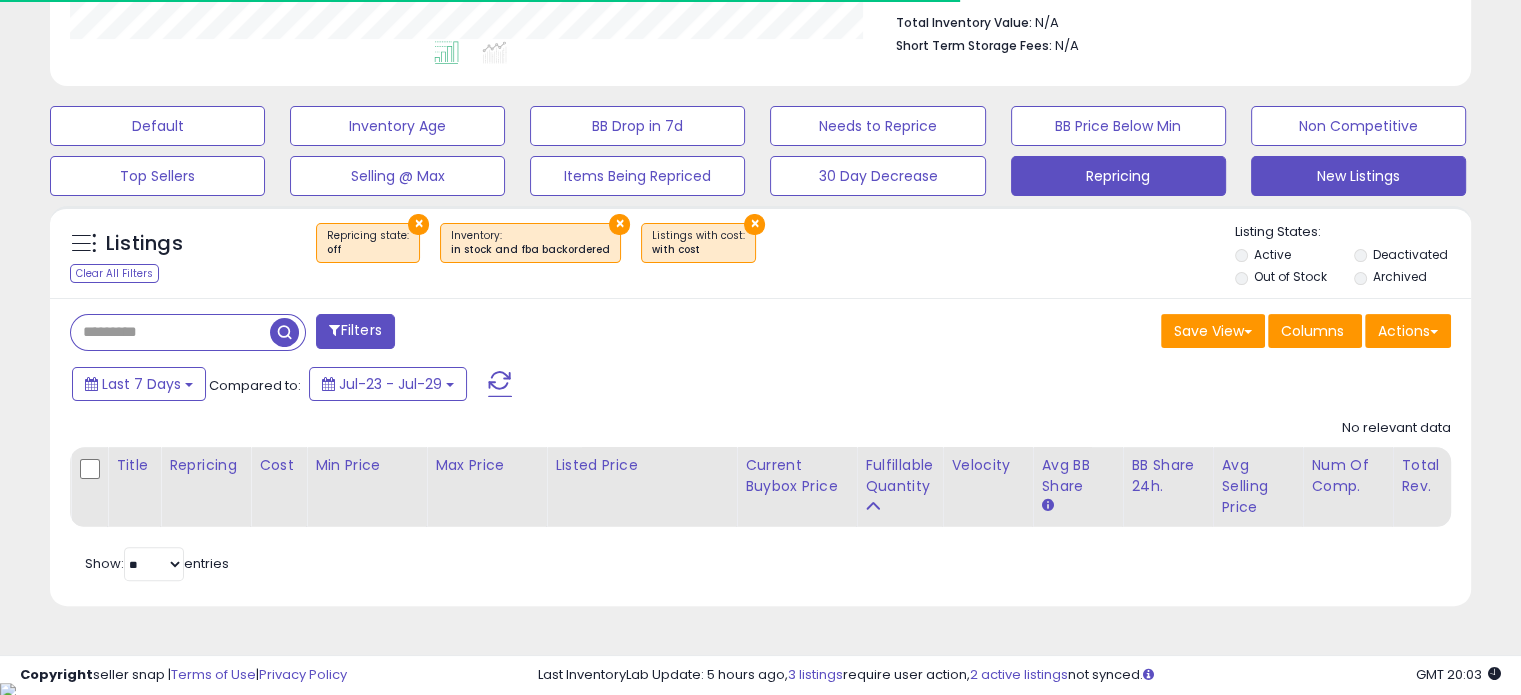 click on "Repricing" at bounding box center [157, 126] 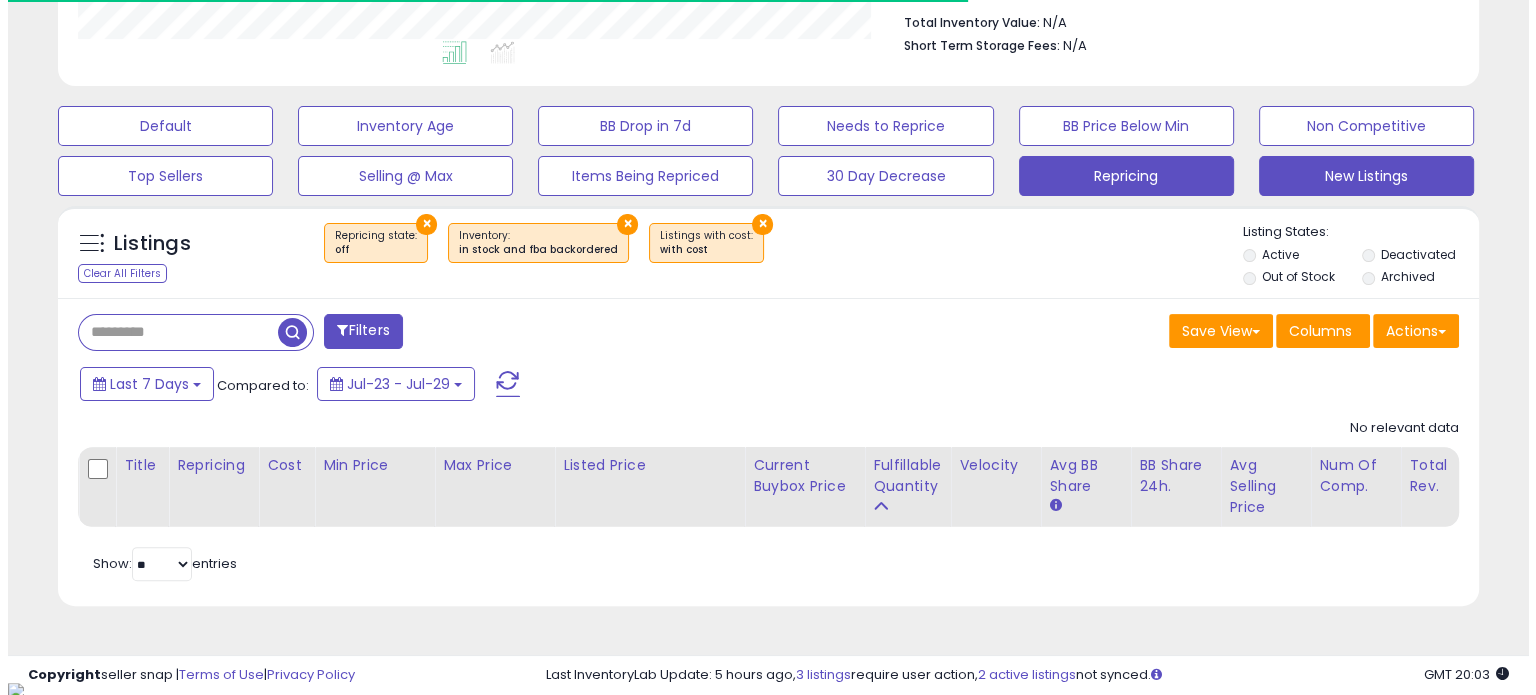 scroll, scrollTop: 999589, scrollLeft: 999168, axis: both 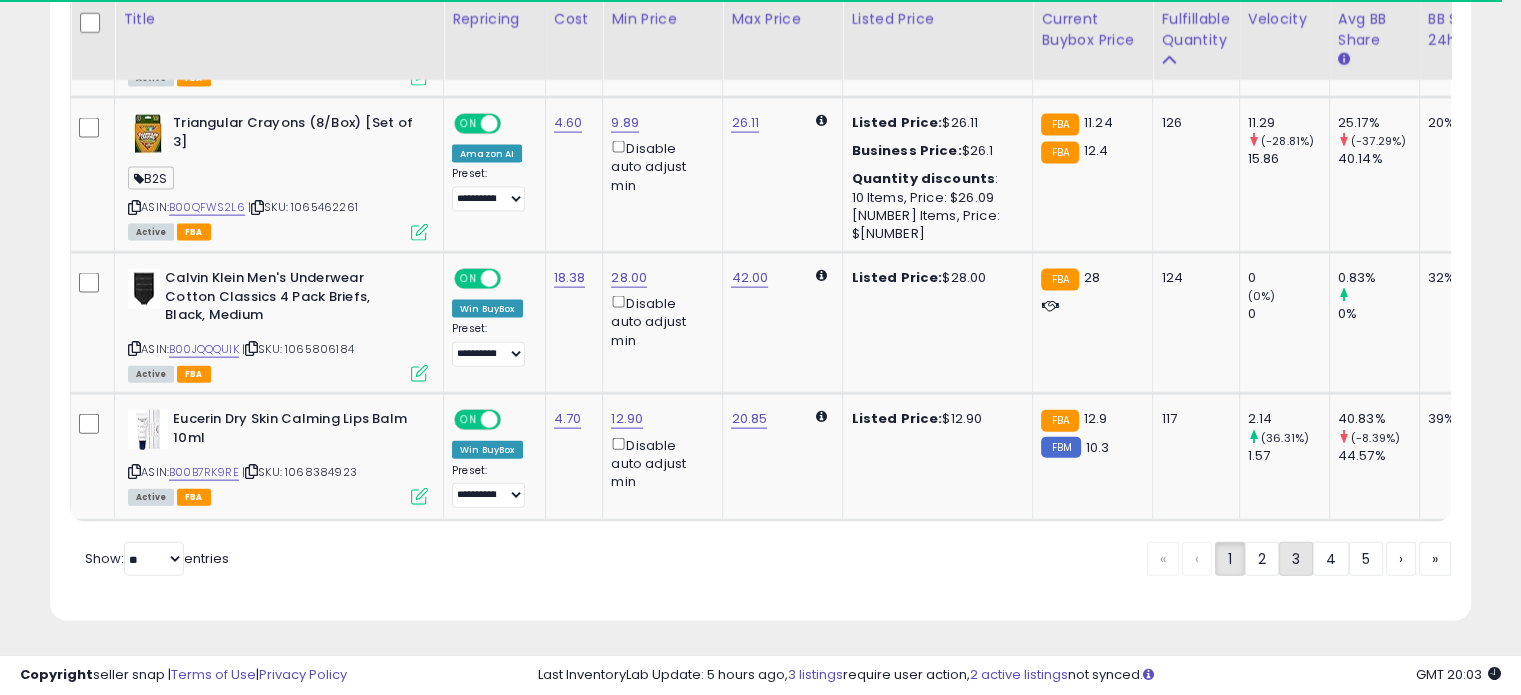 click on "3" 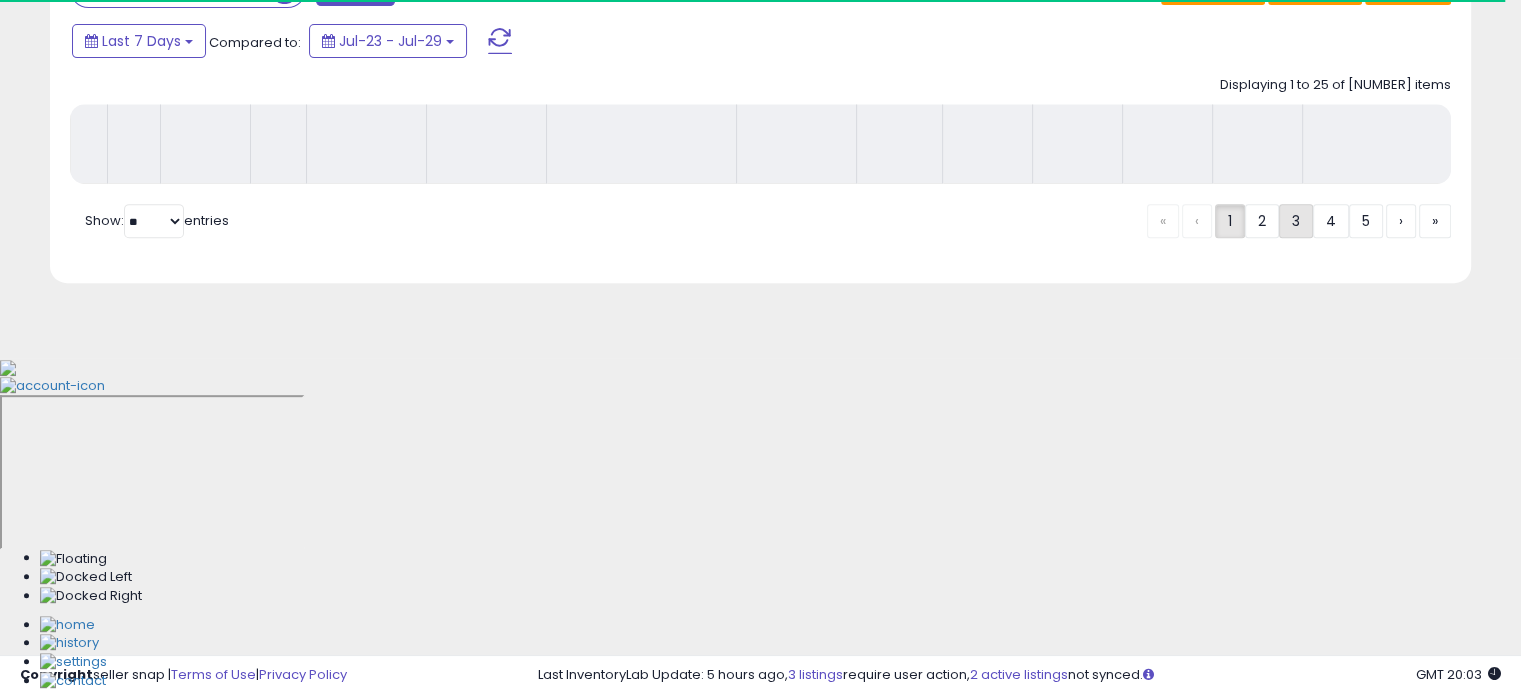 scroll, scrollTop: 544, scrollLeft: 0, axis: vertical 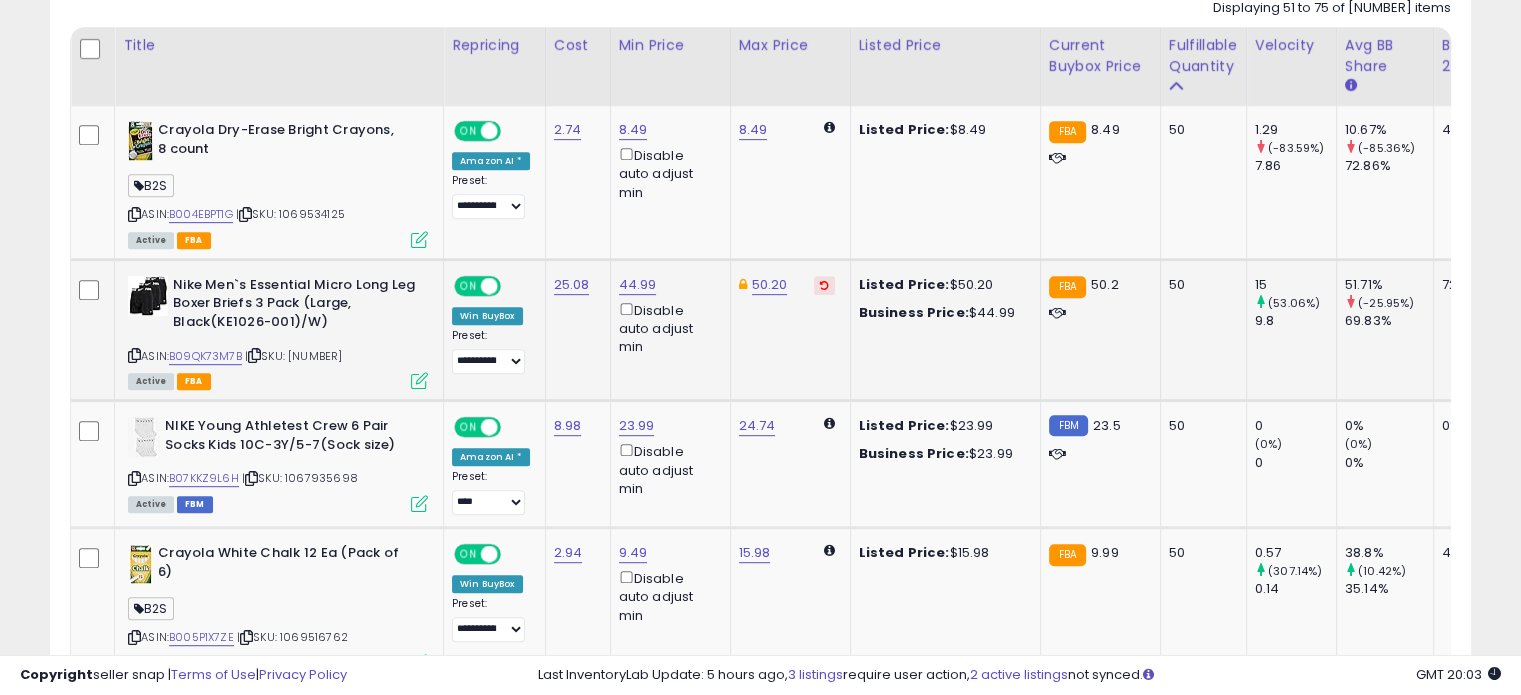 click at bounding box center [824, 285] 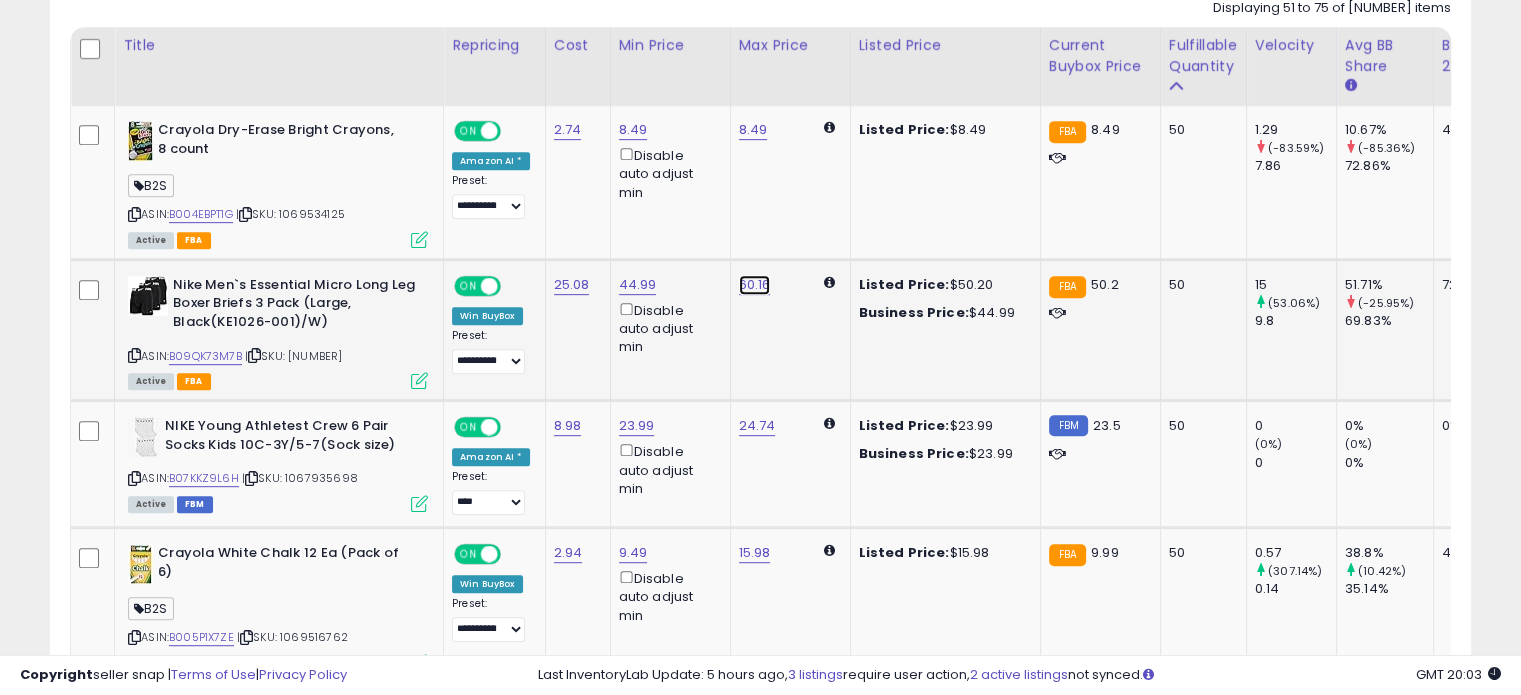 click on "60.16" at bounding box center (753, 130) 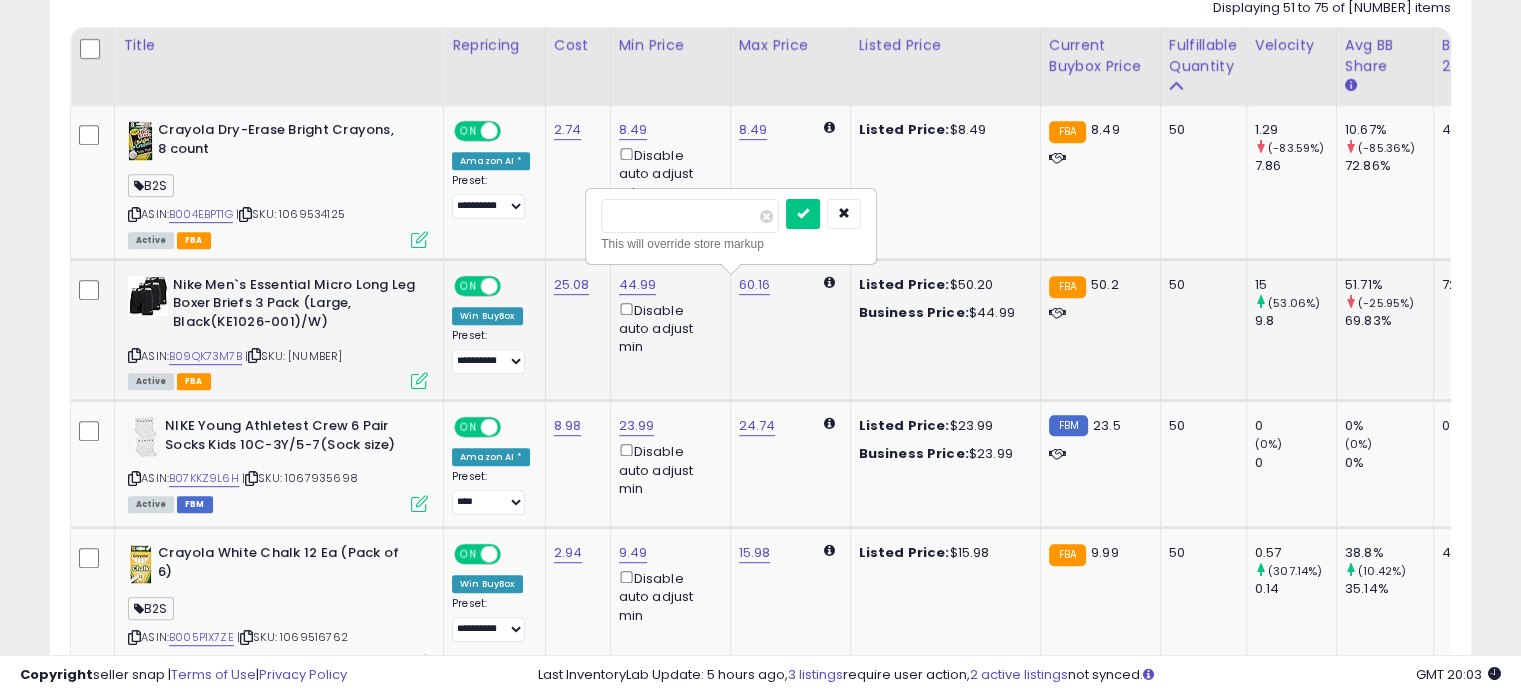 click on "*****" at bounding box center [690, 216] 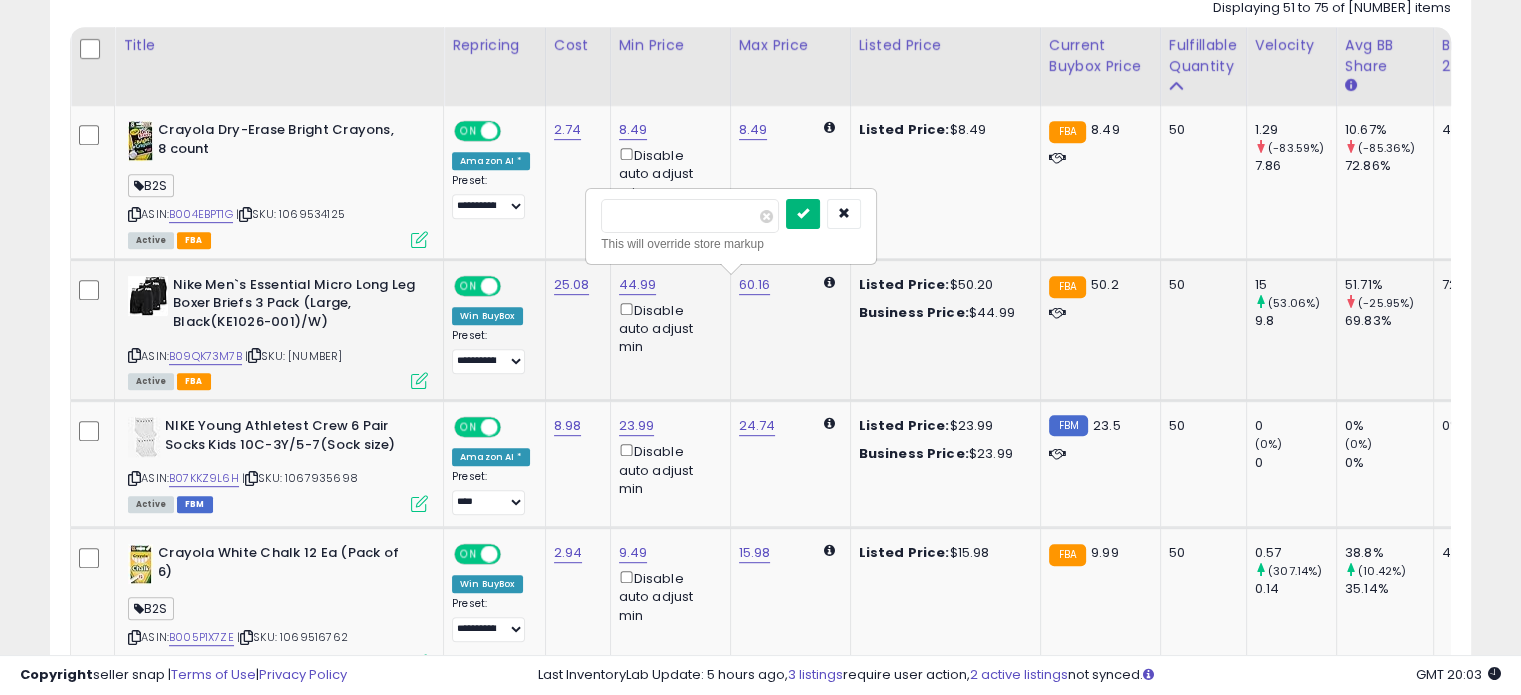 type on "*****" 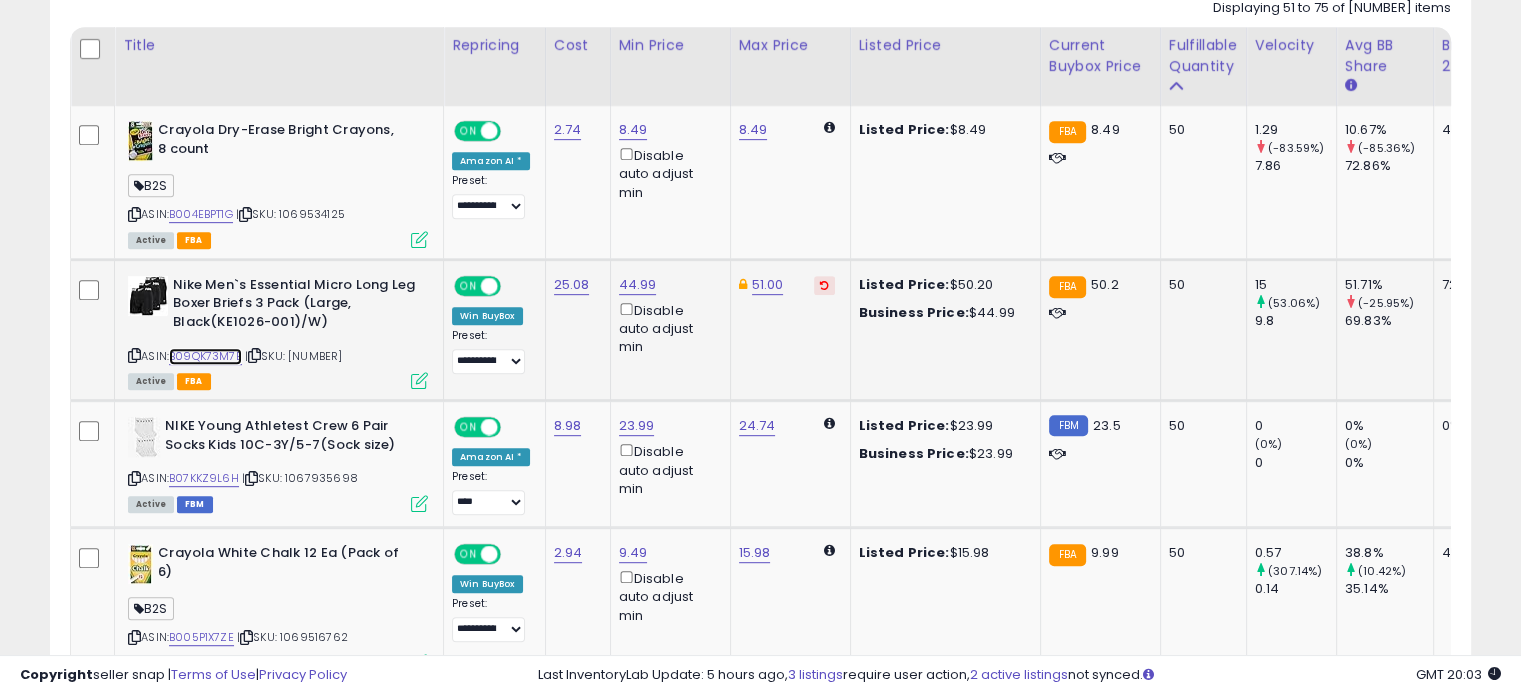 click on "B09QK73M7B" at bounding box center [205, 356] 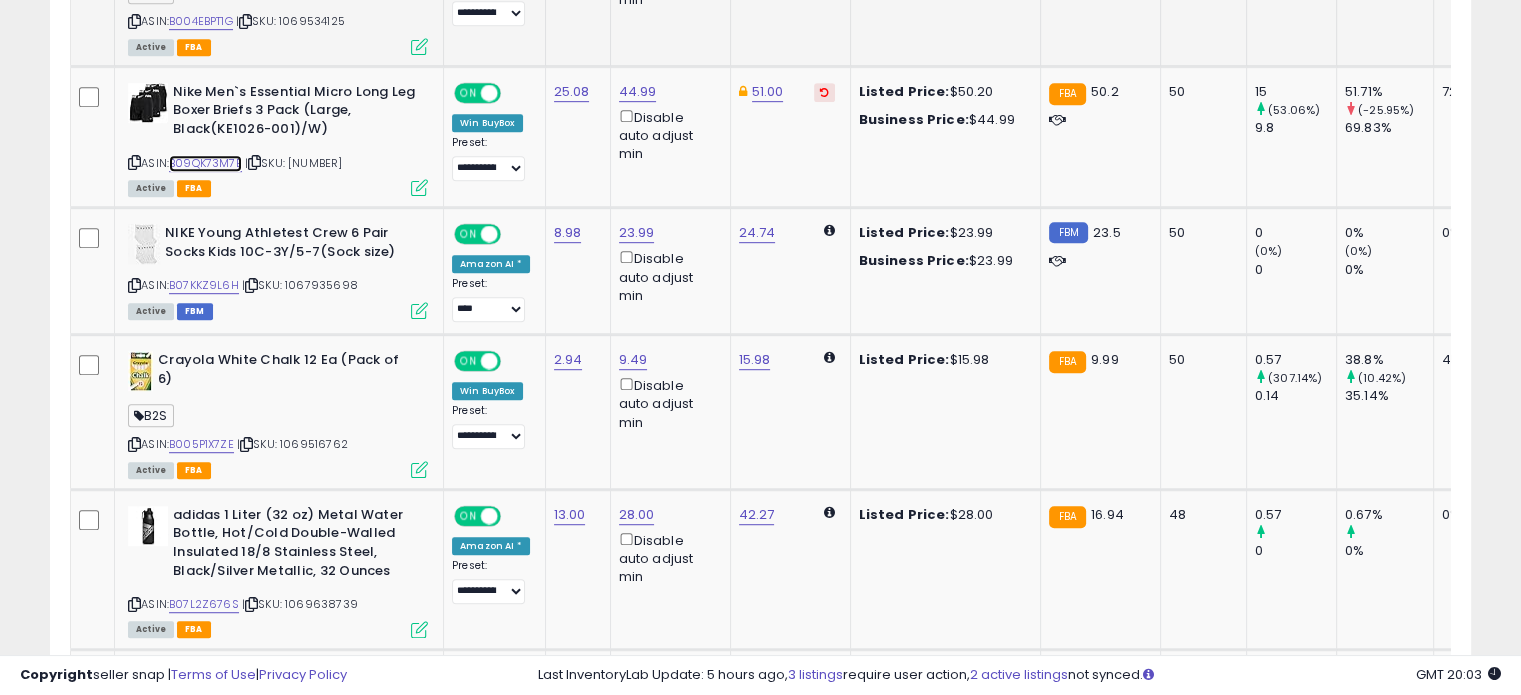 scroll, scrollTop: 1144, scrollLeft: 0, axis: vertical 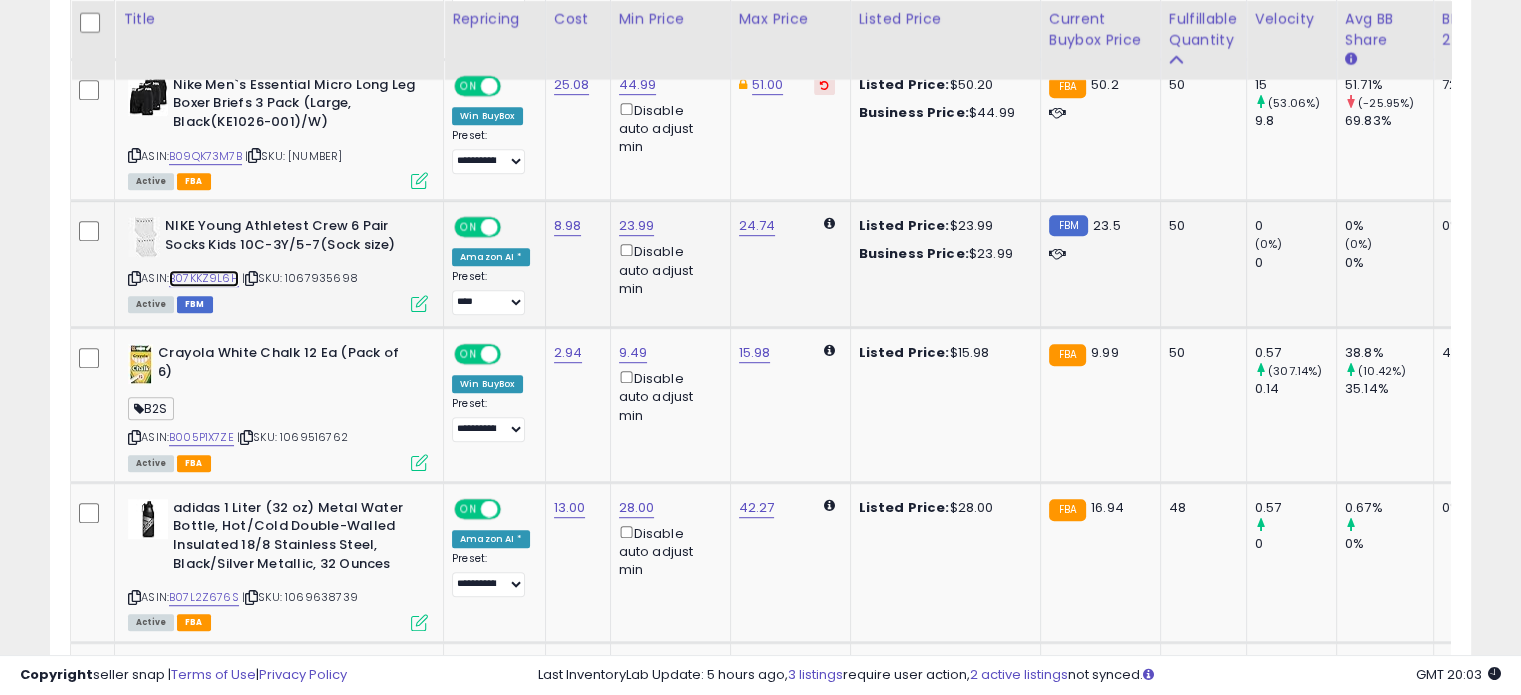 click on "B07KKZ9L6H" at bounding box center [204, 278] 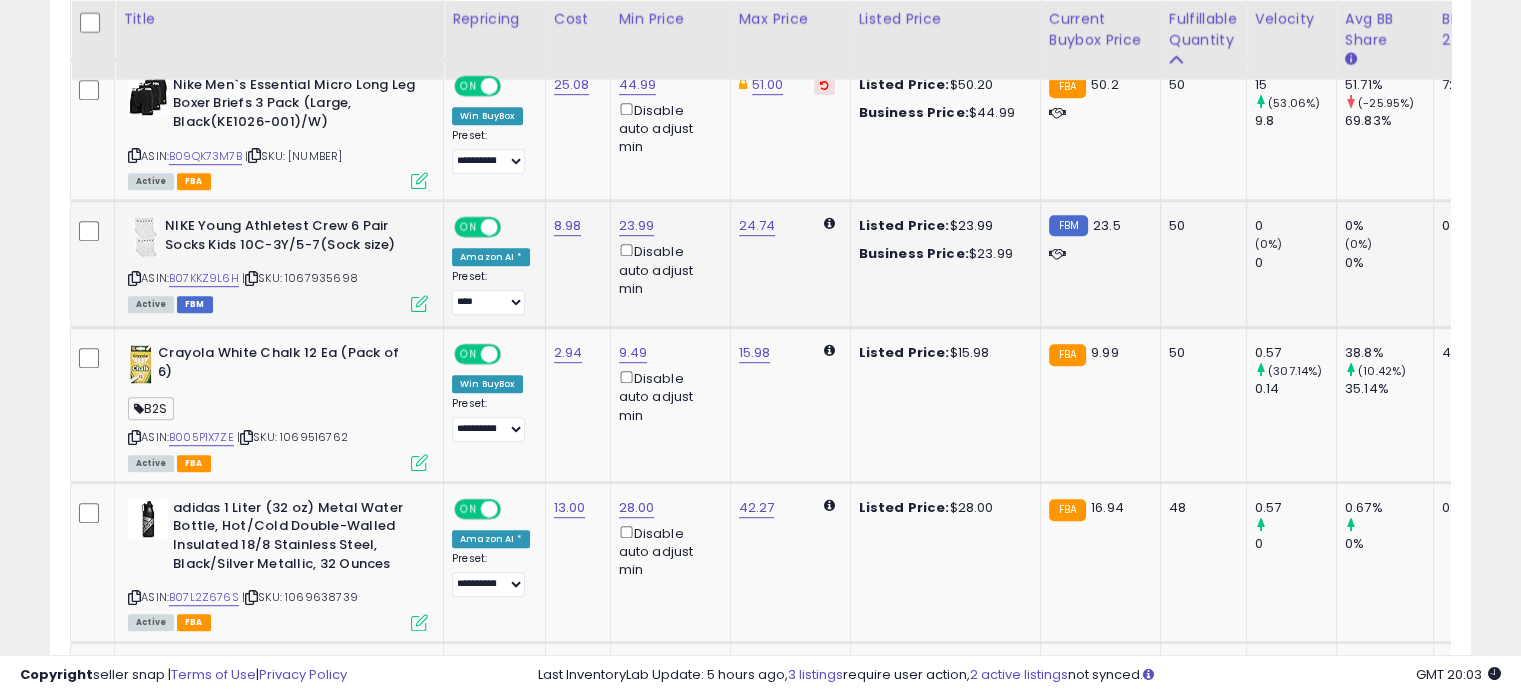 click on "23.99  Disable auto adjust min" at bounding box center [667, 257] 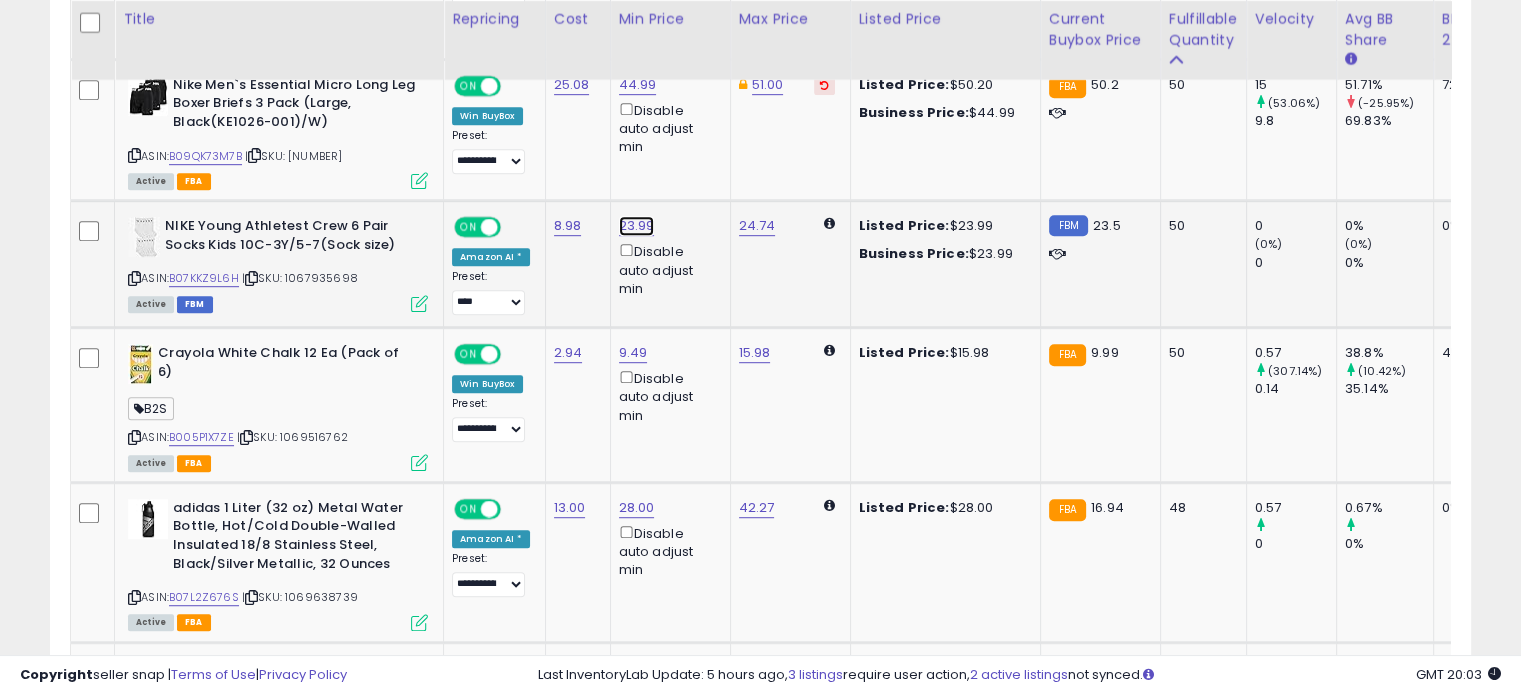click on "23.99" at bounding box center (633, -70) 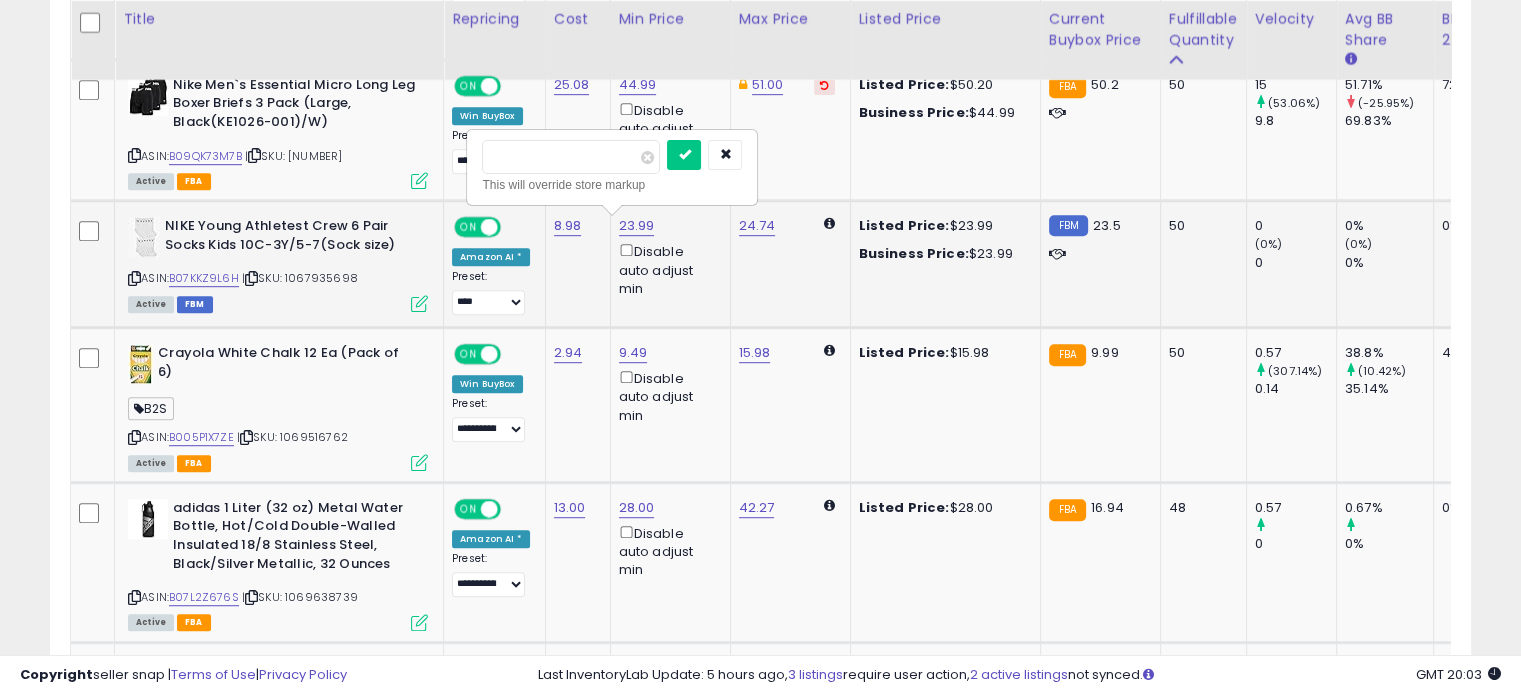 drag, startPoint x: 551, startPoint y: 158, endPoint x: 515, endPoint y: 159, distance: 36.013885 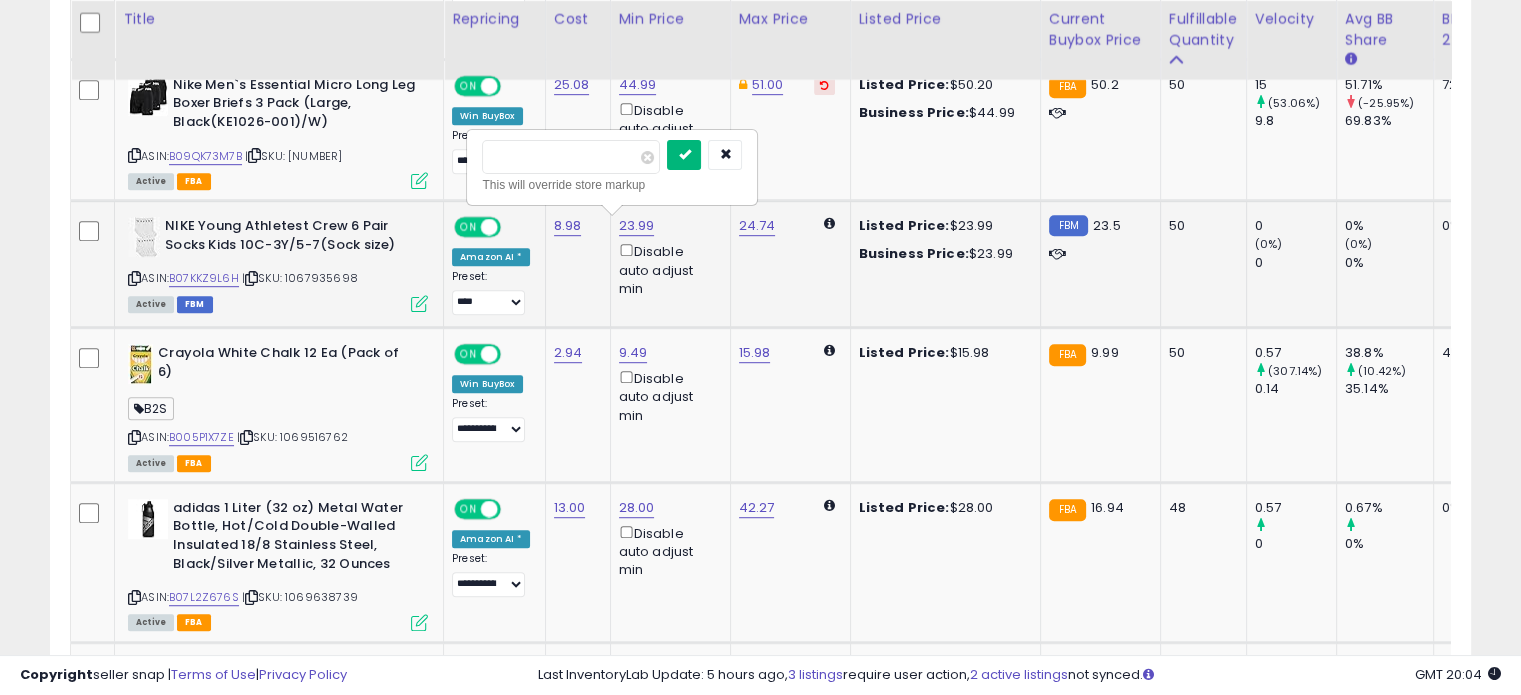 type on "****" 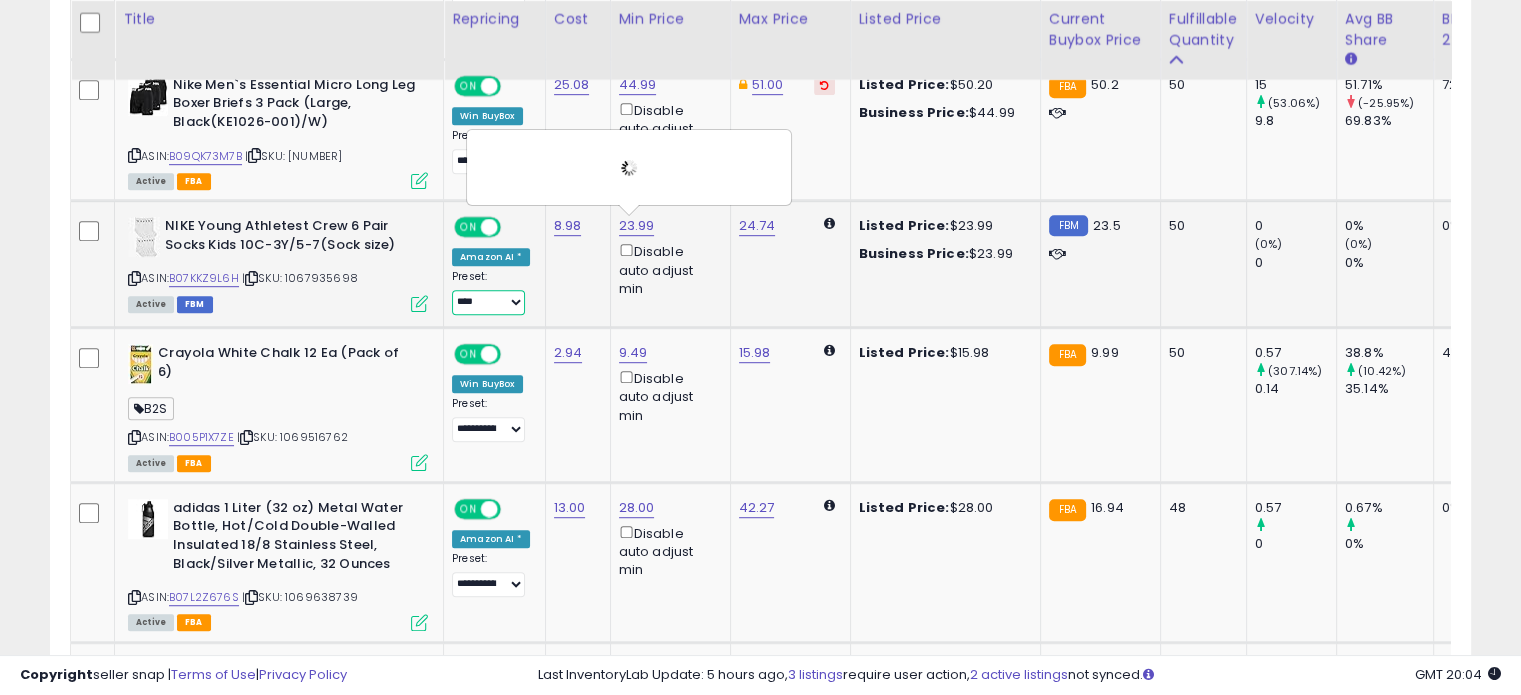click on "**********" at bounding box center [488, 302] 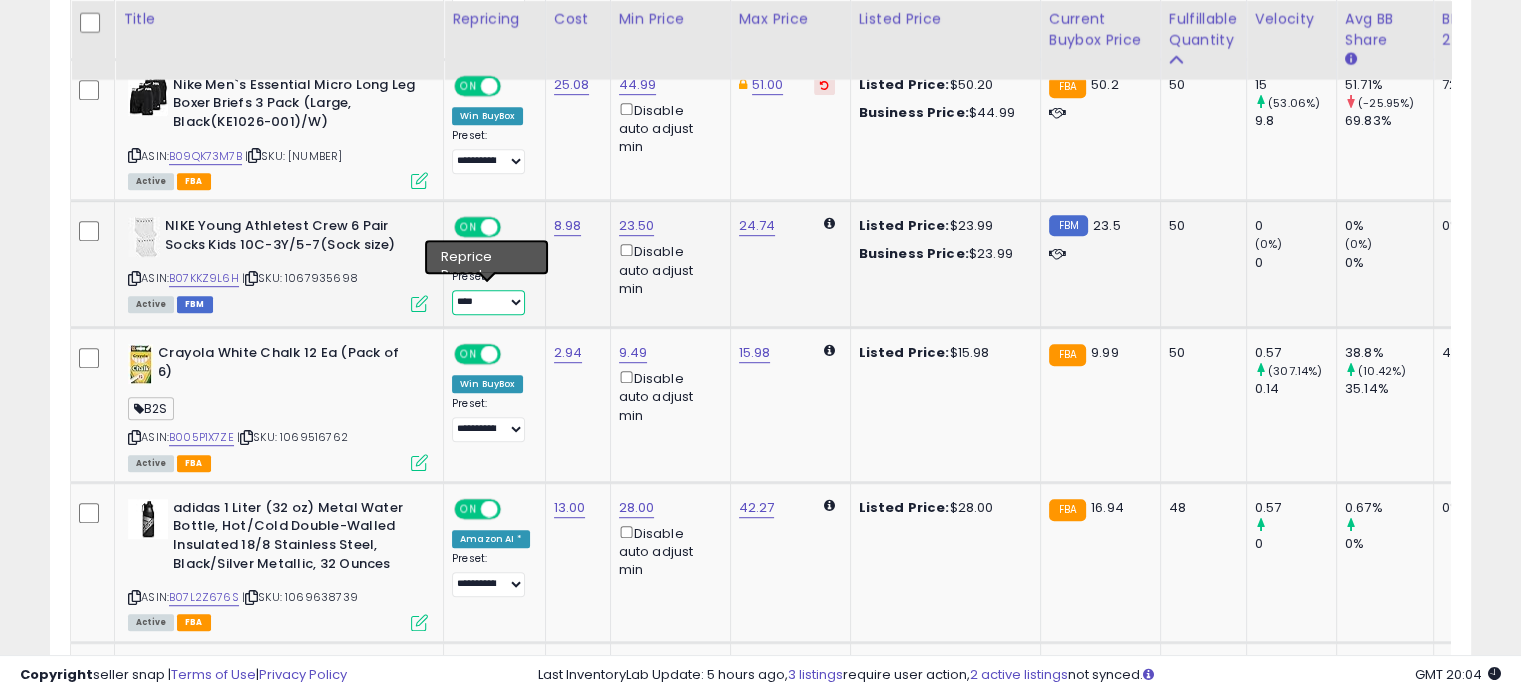 select on "**********" 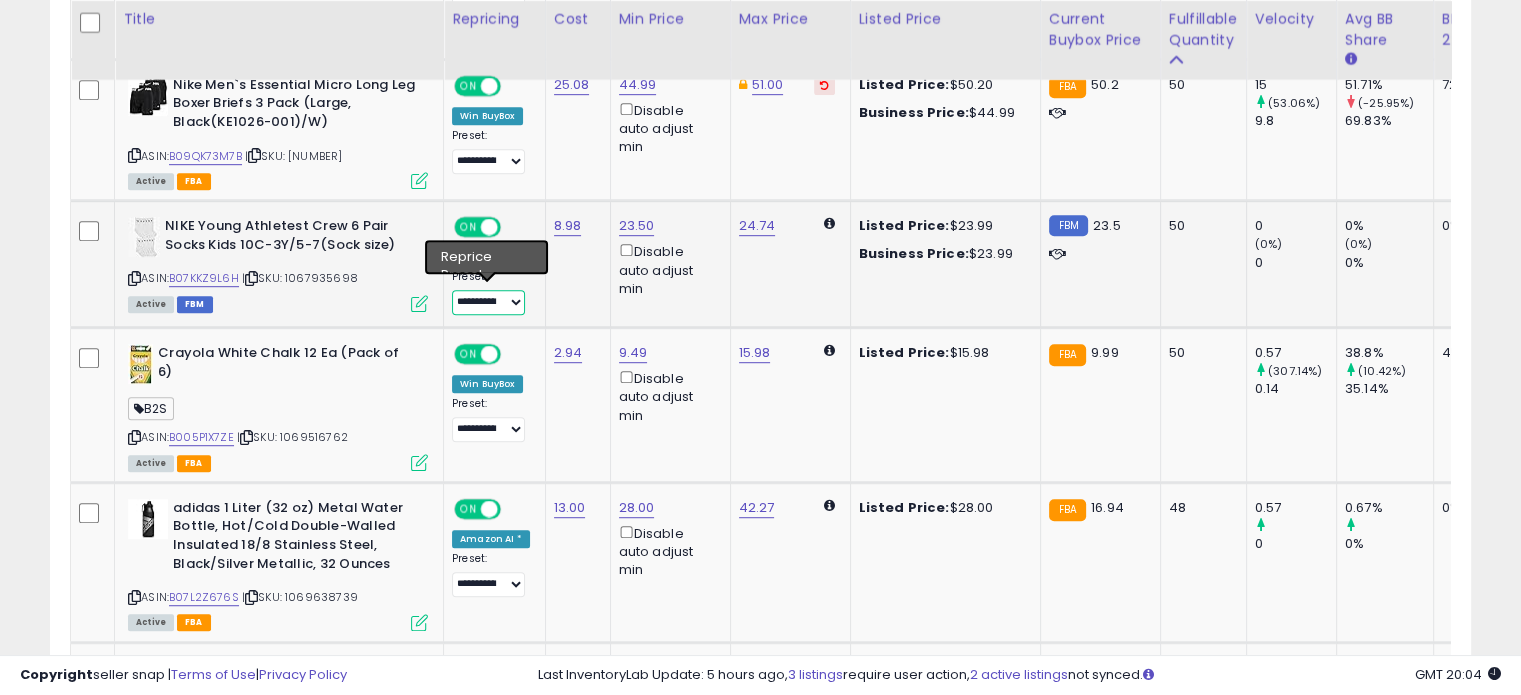 click on "**********" at bounding box center [488, 302] 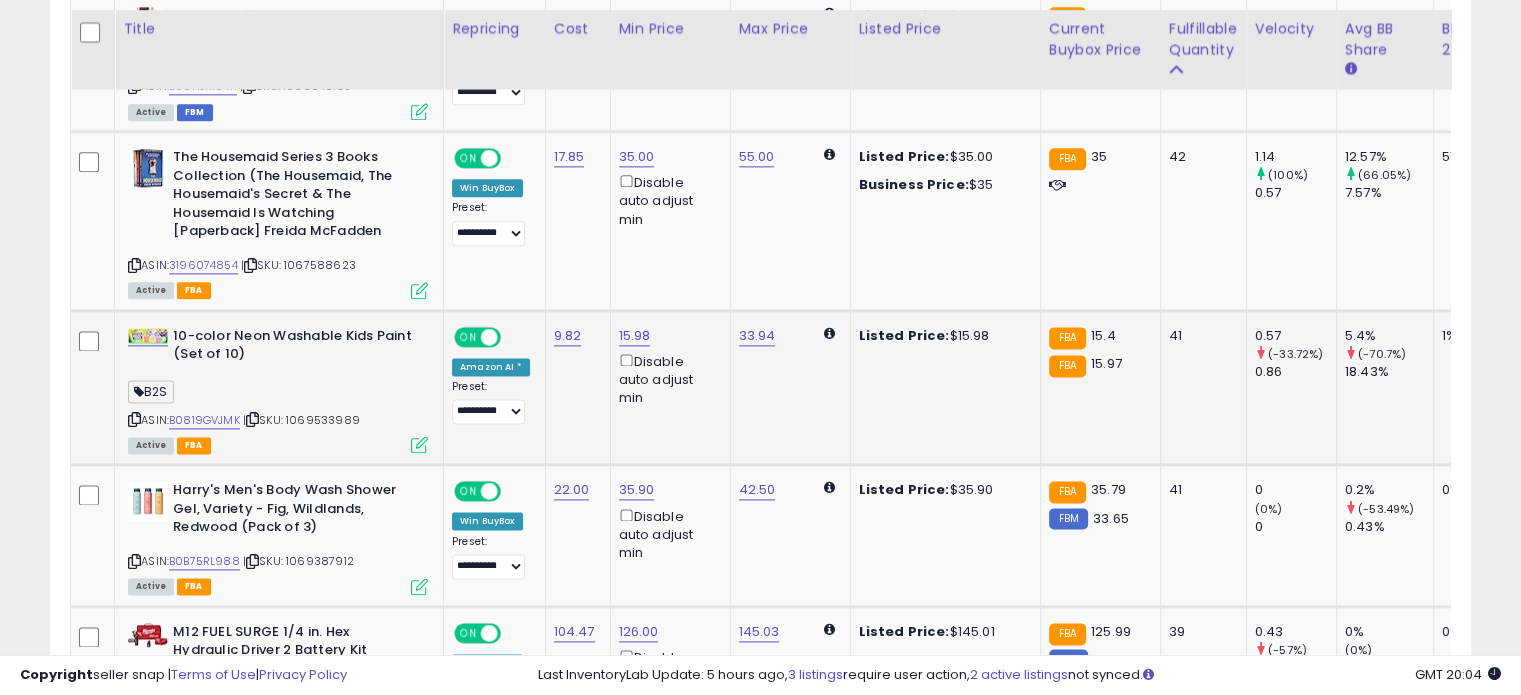 scroll, scrollTop: 2644, scrollLeft: 0, axis: vertical 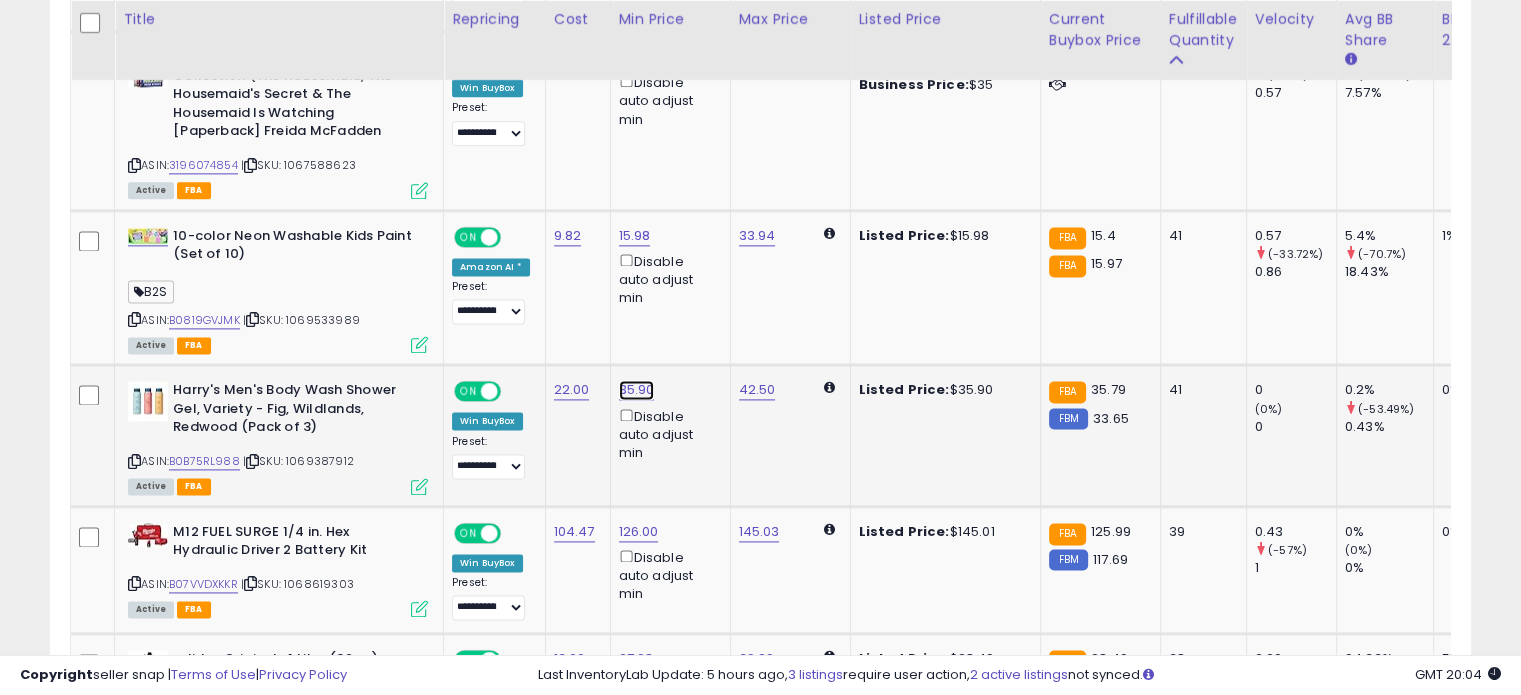 click on "35.90" at bounding box center [633, -1570] 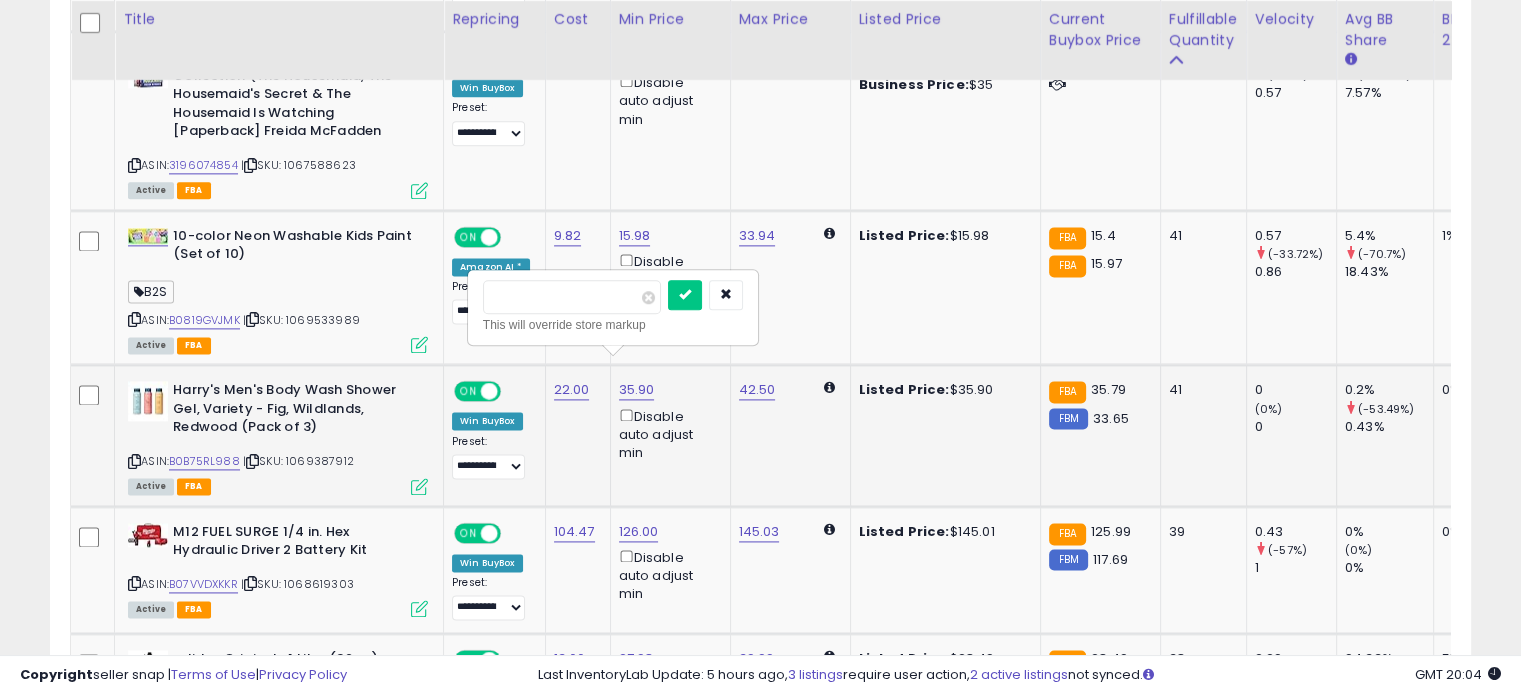drag, startPoint x: 571, startPoint y: 303, endPoint x: 519, endPoint y: 287, distance: 54.405884 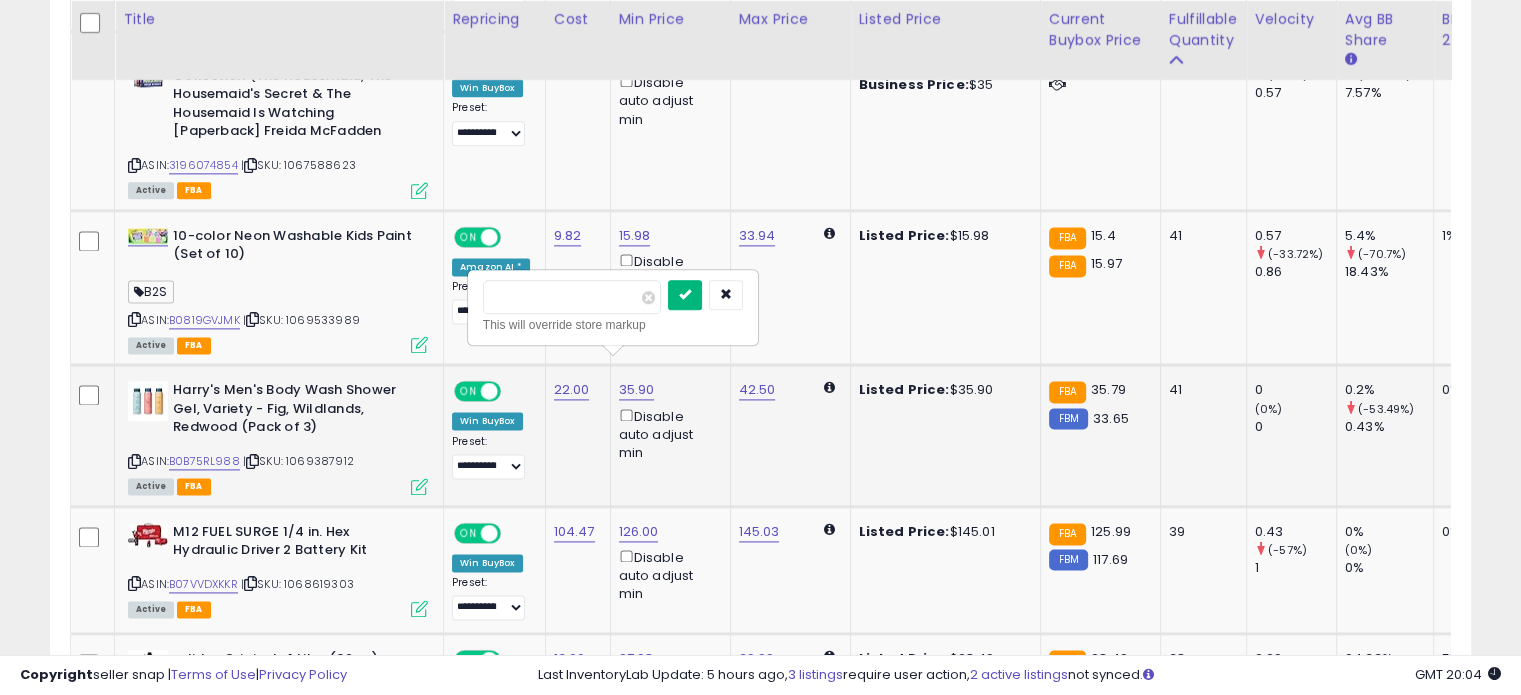 type on "*****" 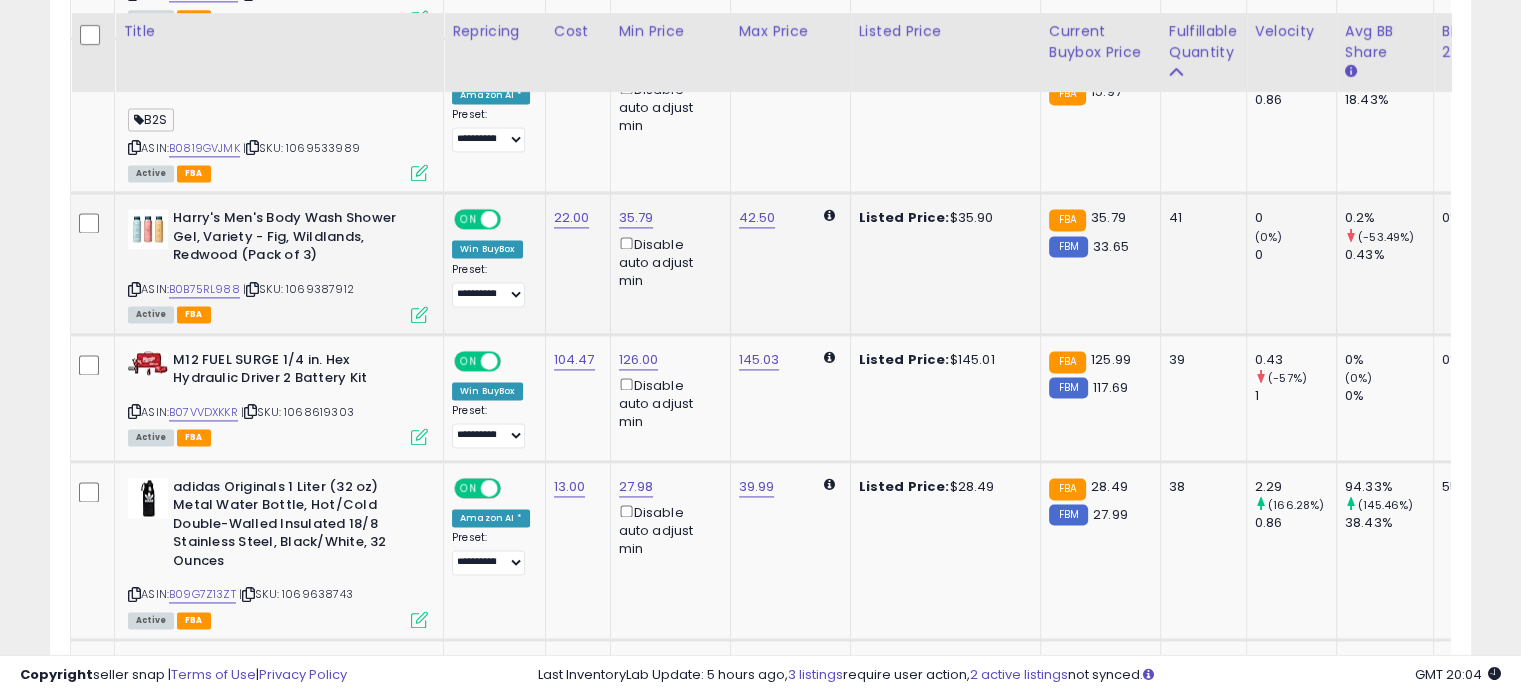 scroll, scrollTop: 2844, scrollLeft: 0, axis: vertical 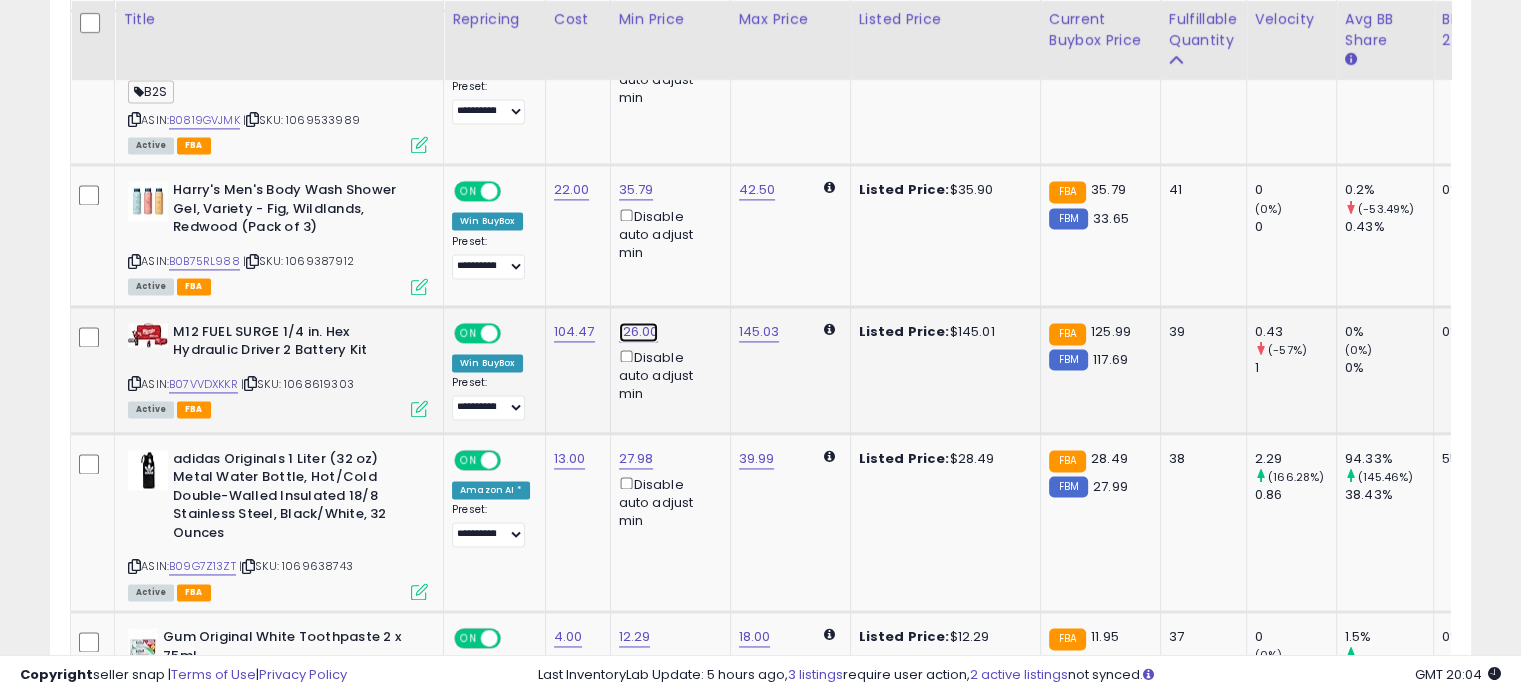 click on "126.00" at bounding box center [633, -1770] 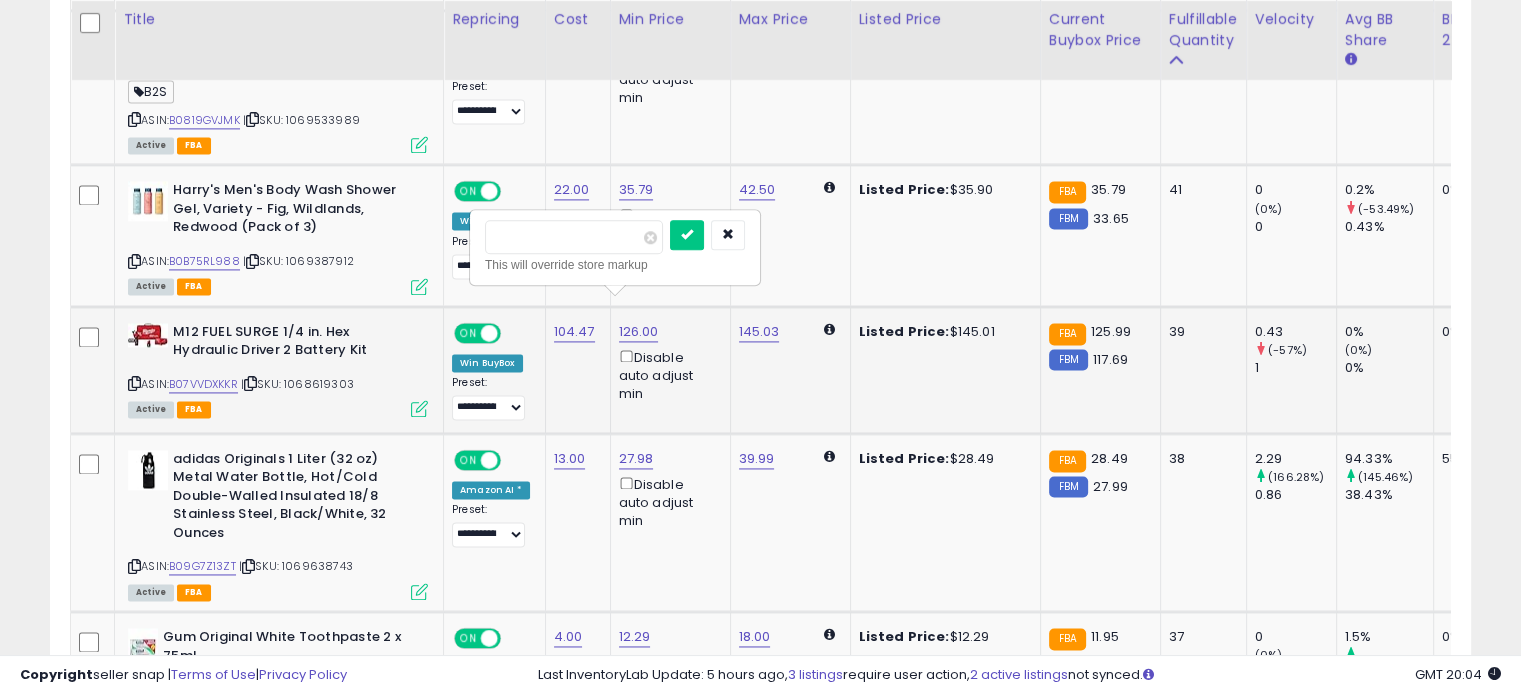 drag, startPoint x: 543, startPoint y: 239, endPoint x: 514, endPoint y: 236, distance: 29.15476 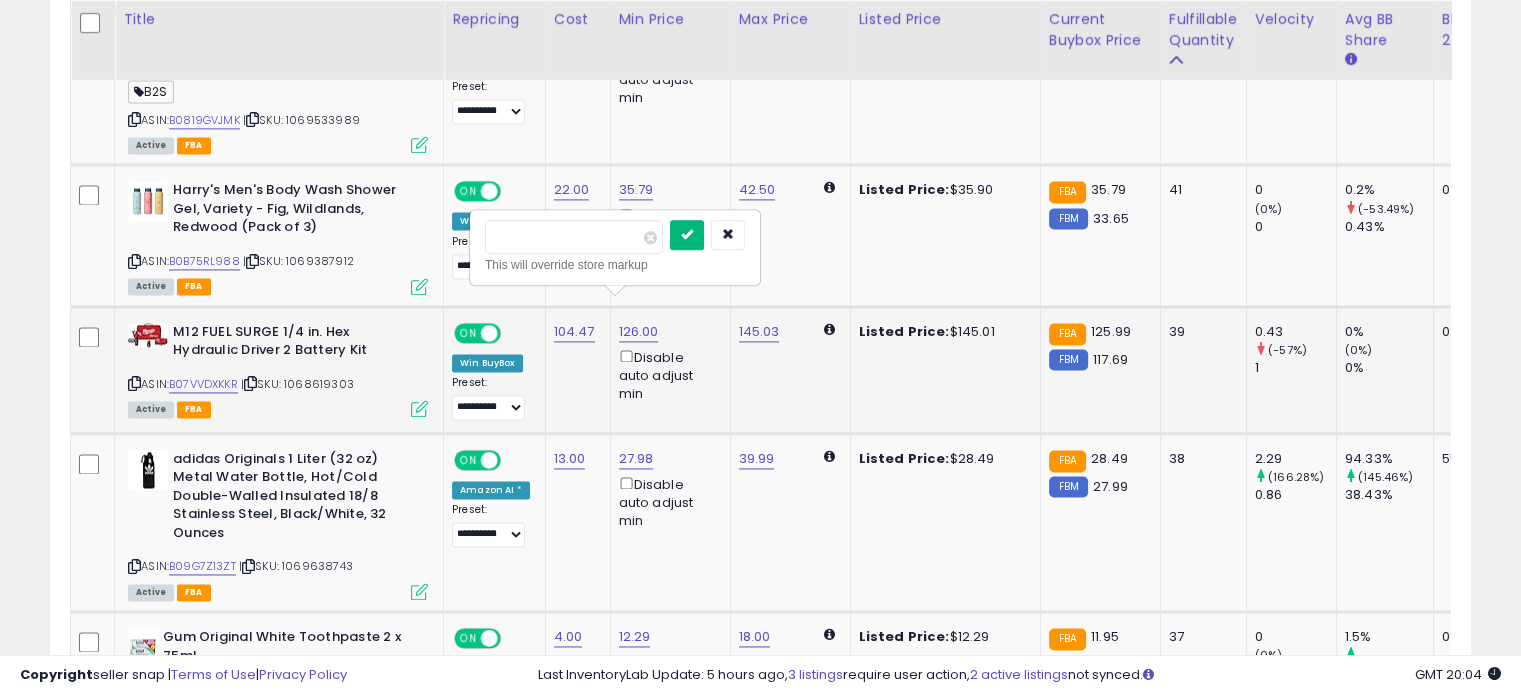 type on "******" 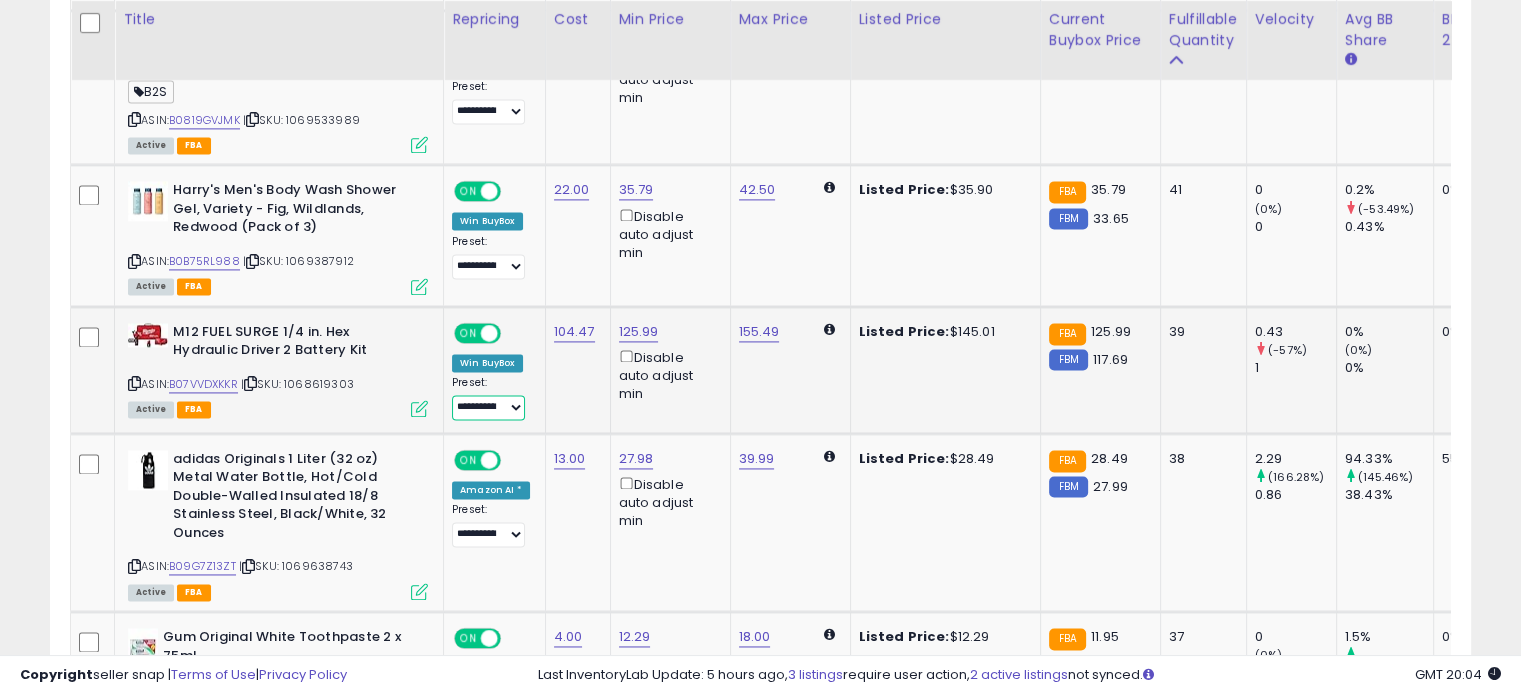 click on "**********" at bounding box center (488, 407) 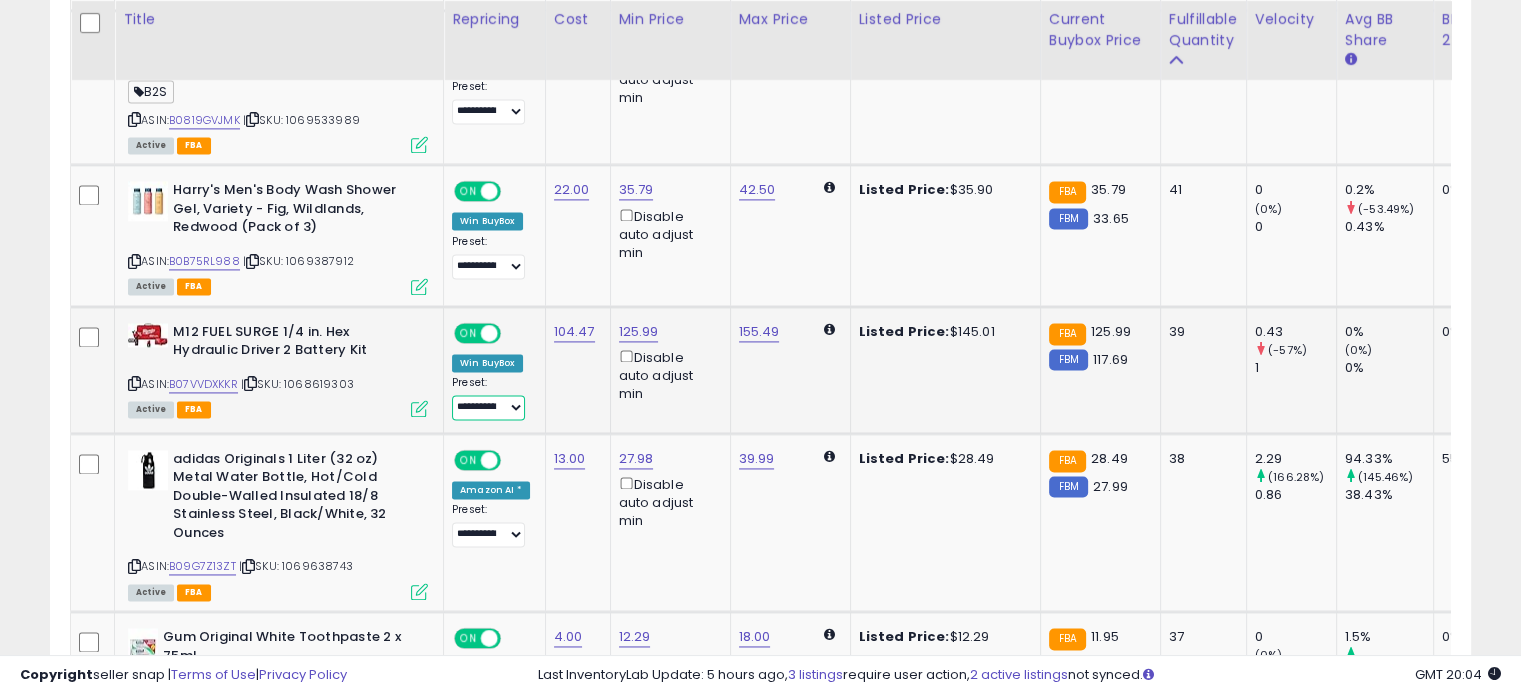 select on "**********" 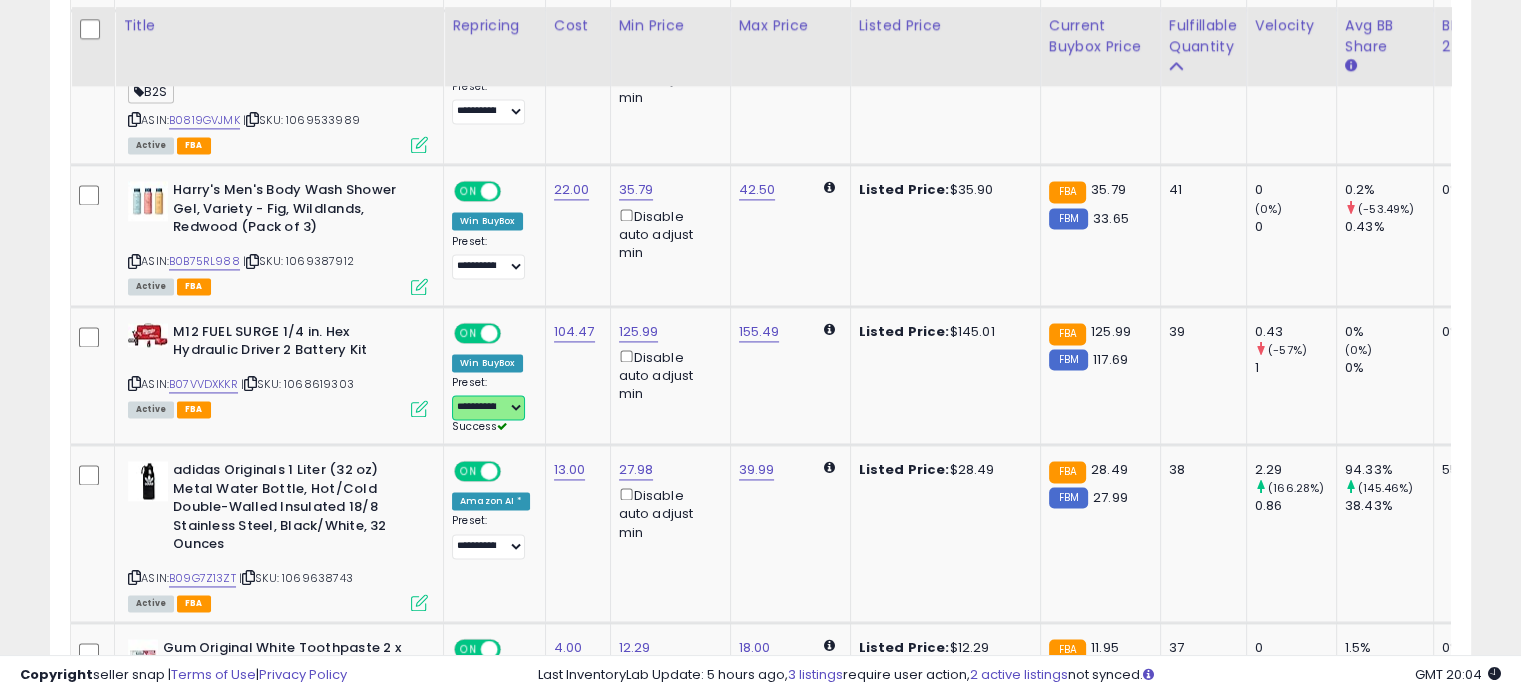 scroll, scrollTop: 2944, scrollLeft: 0, axis: vertical 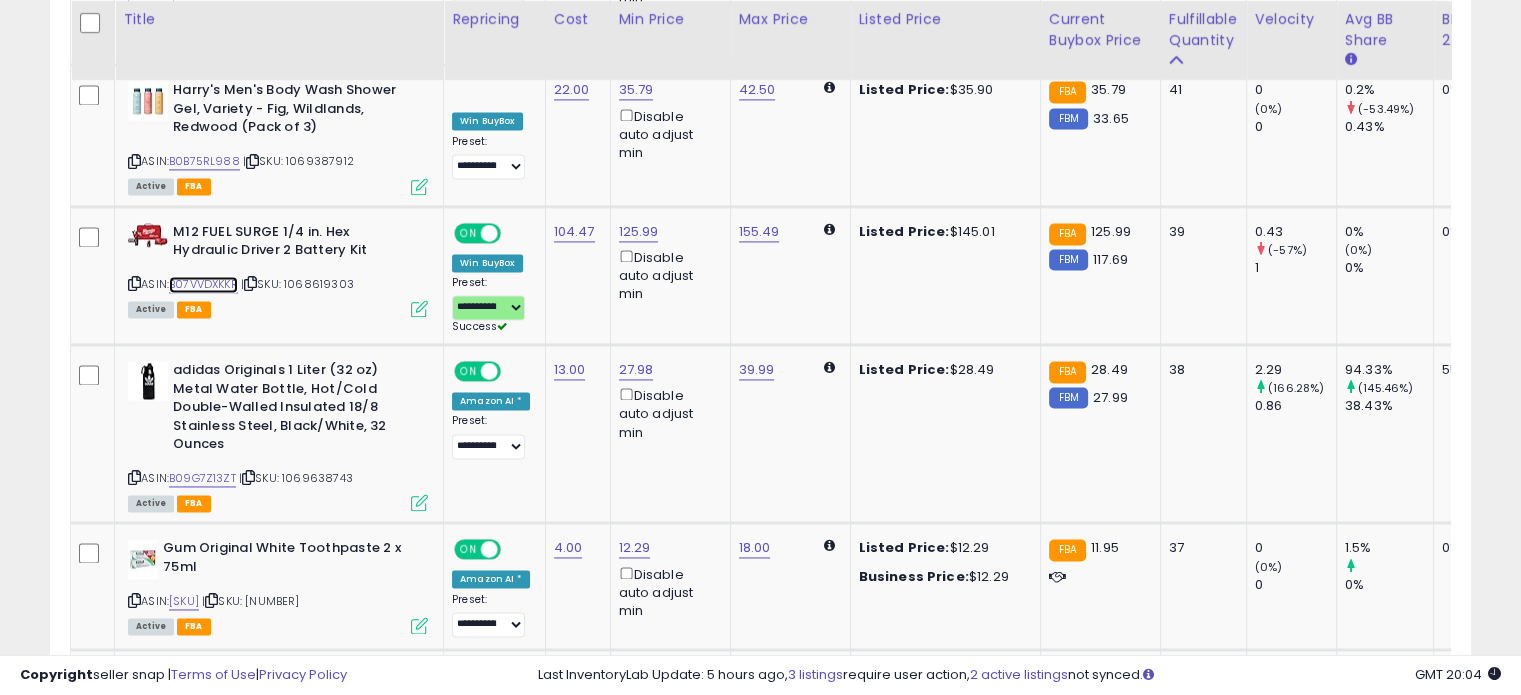 click on "B07VVDXKKR" at bounding box center (203, 284) 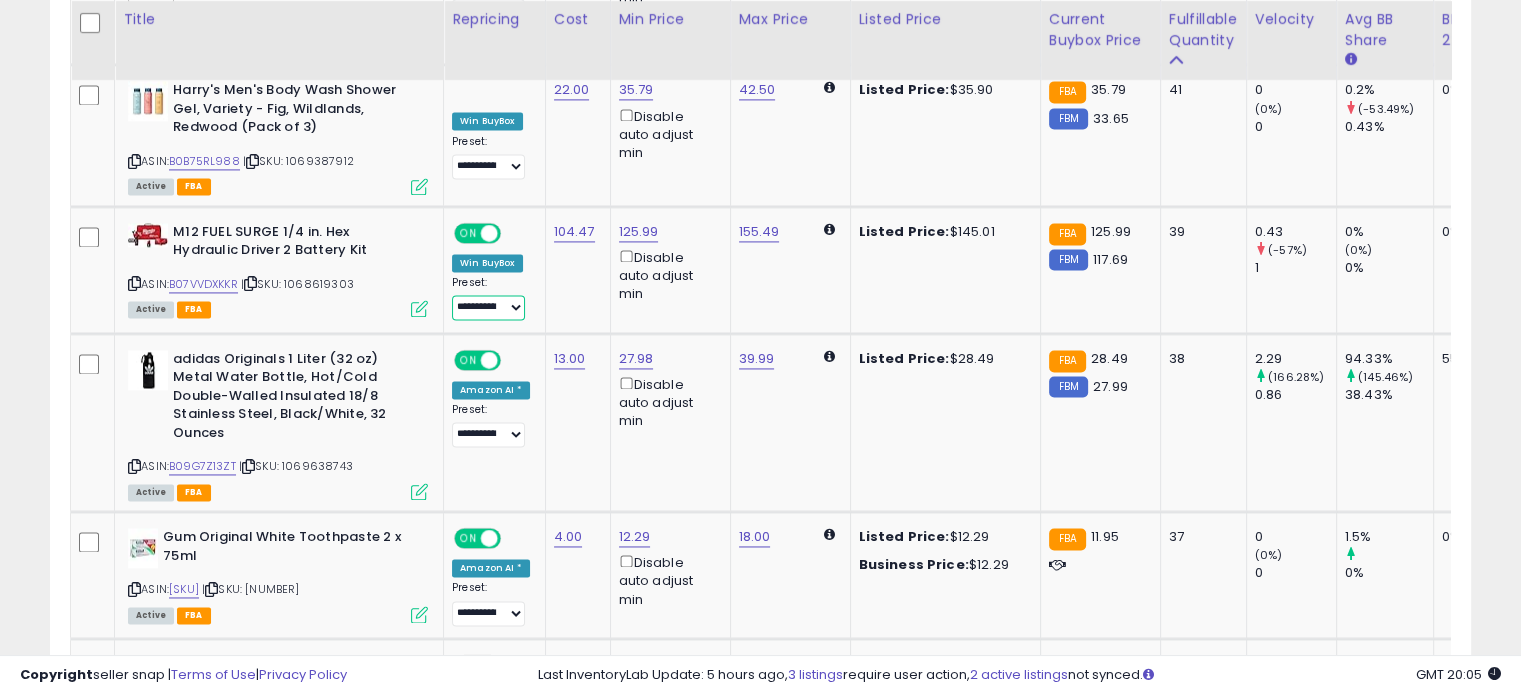 click on "**********" at bounding box center (488, 307) 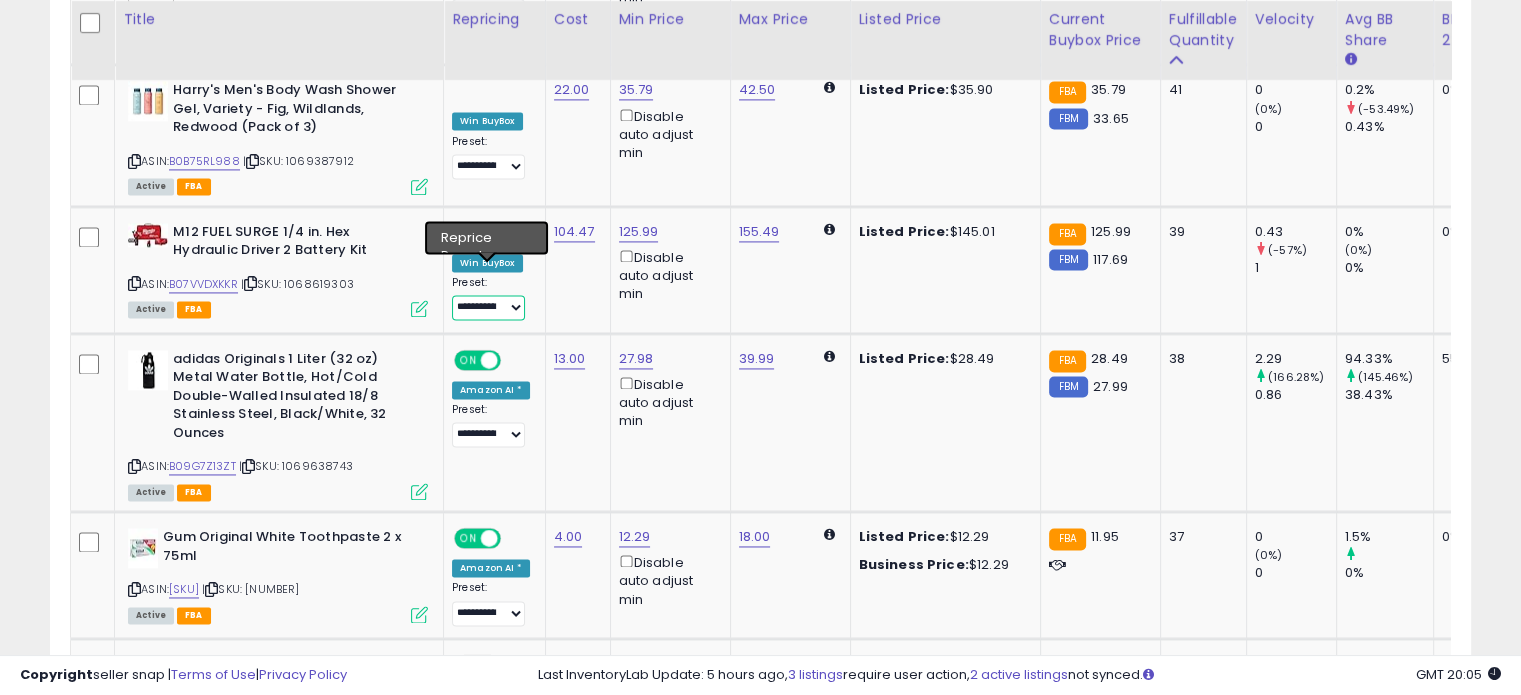 click on "**********" at bounding box center [488, 307] 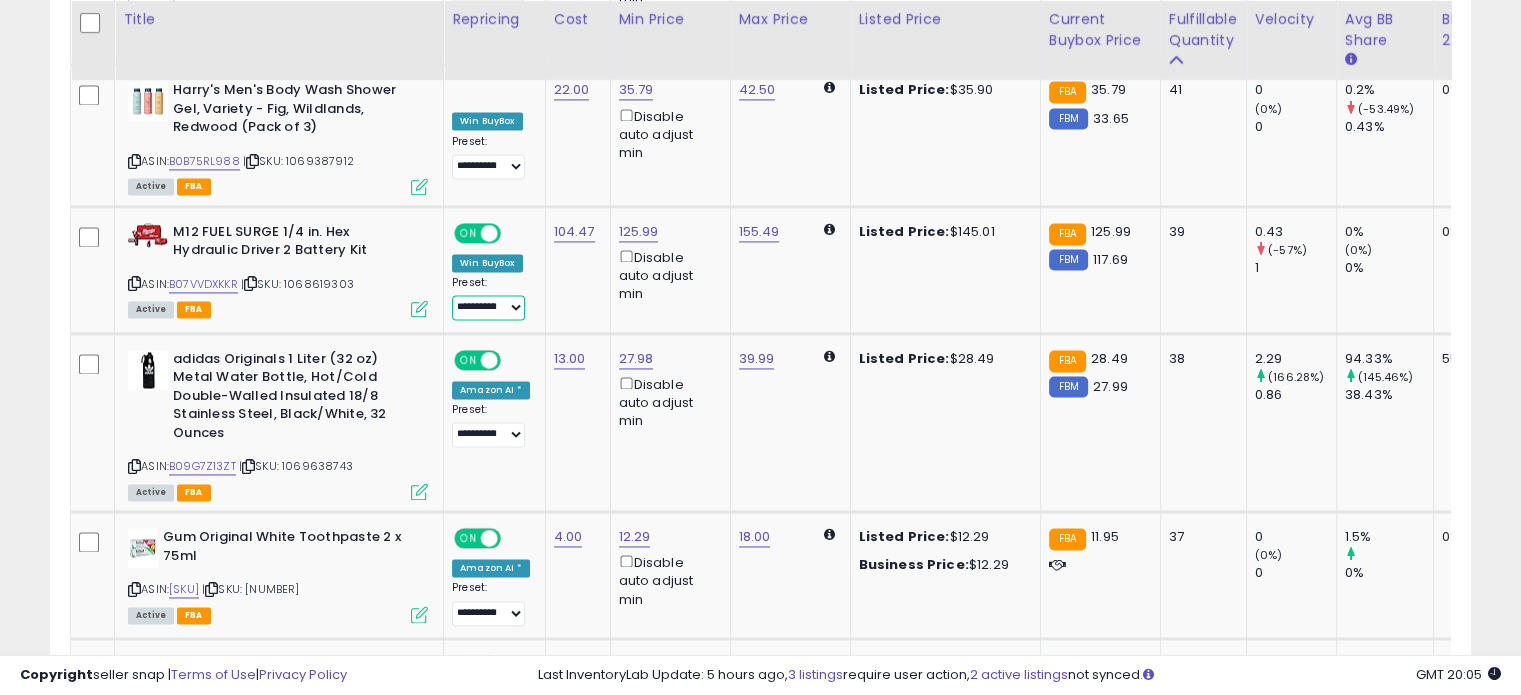 scroll, scrollTop: 0, scrollLeft: 68, axis: horizontal 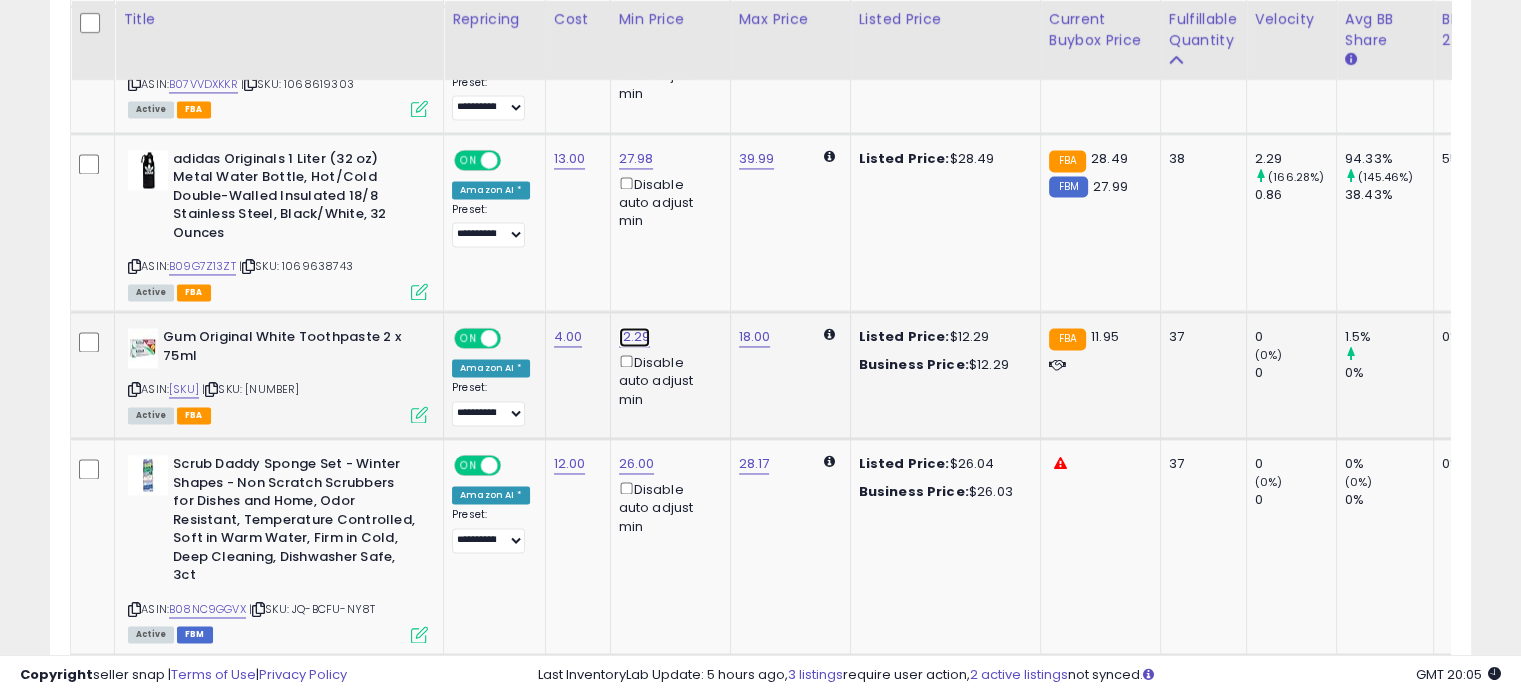 click on "12.29" at bounding box center [633, -2070] 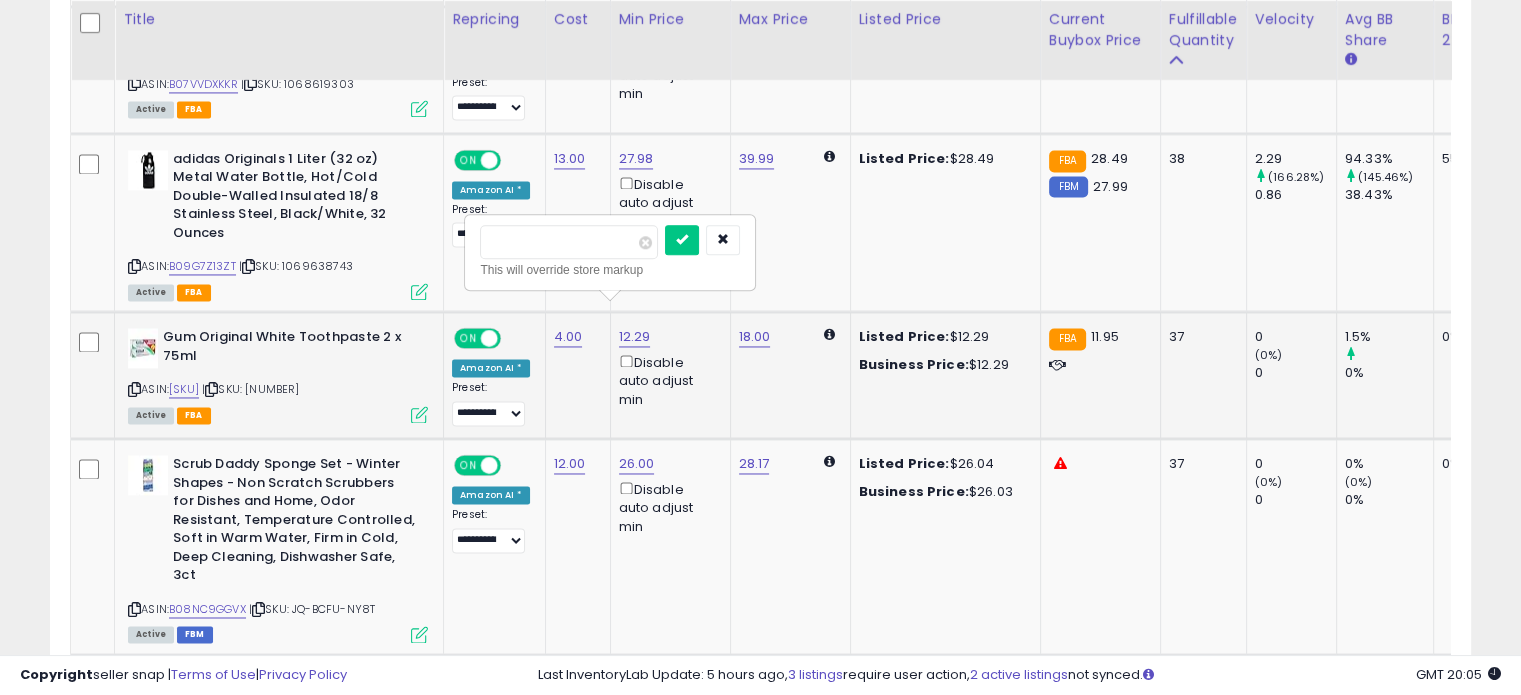 click on "*****" at bounding box center [569, 242] 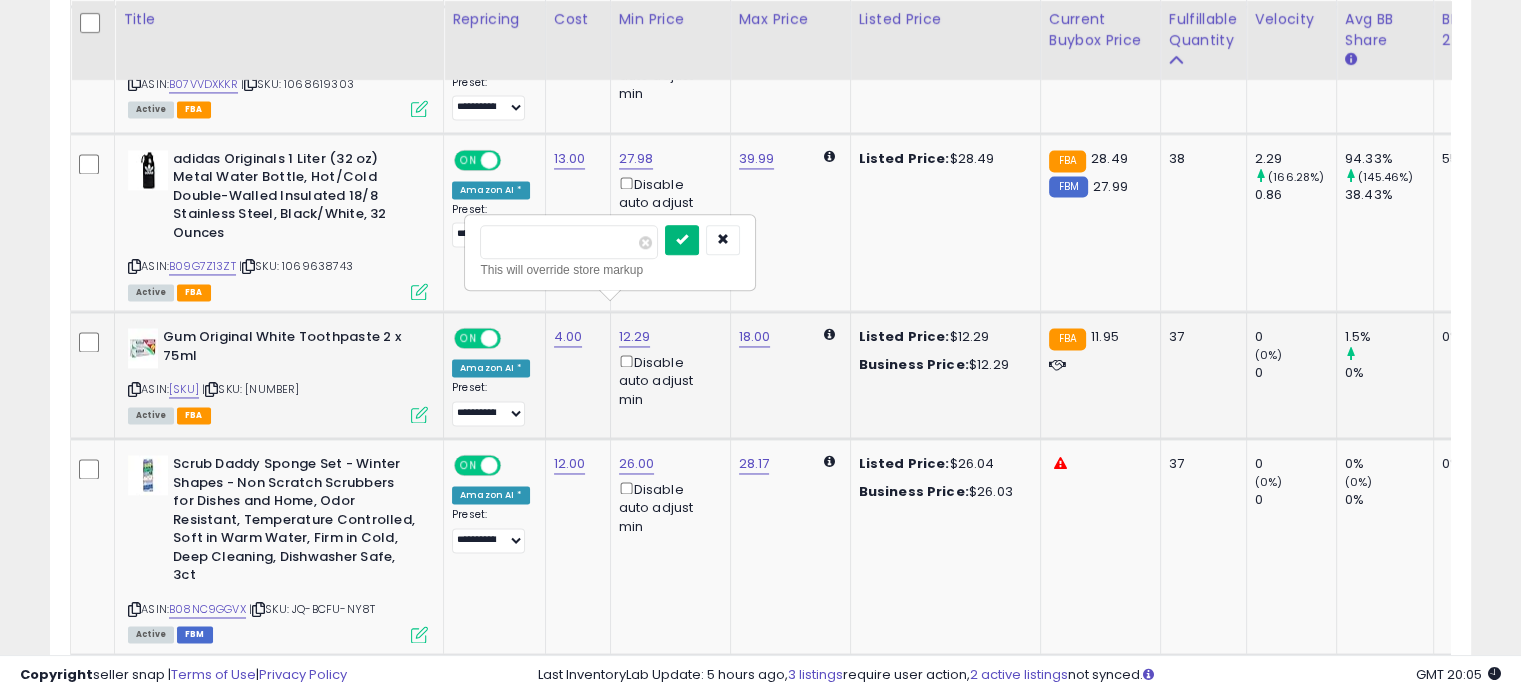 type on "*****" 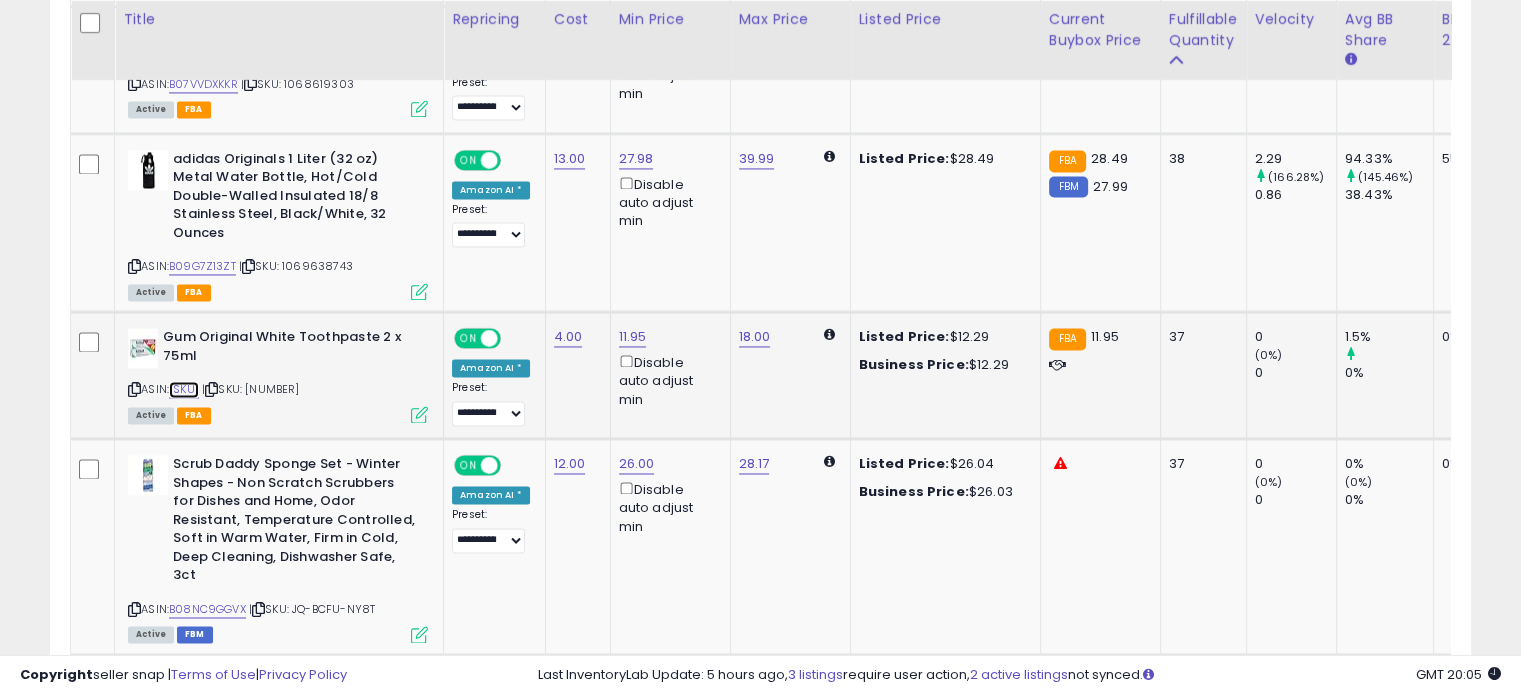 click on "[SKU]" at bounding box center (184, 389) 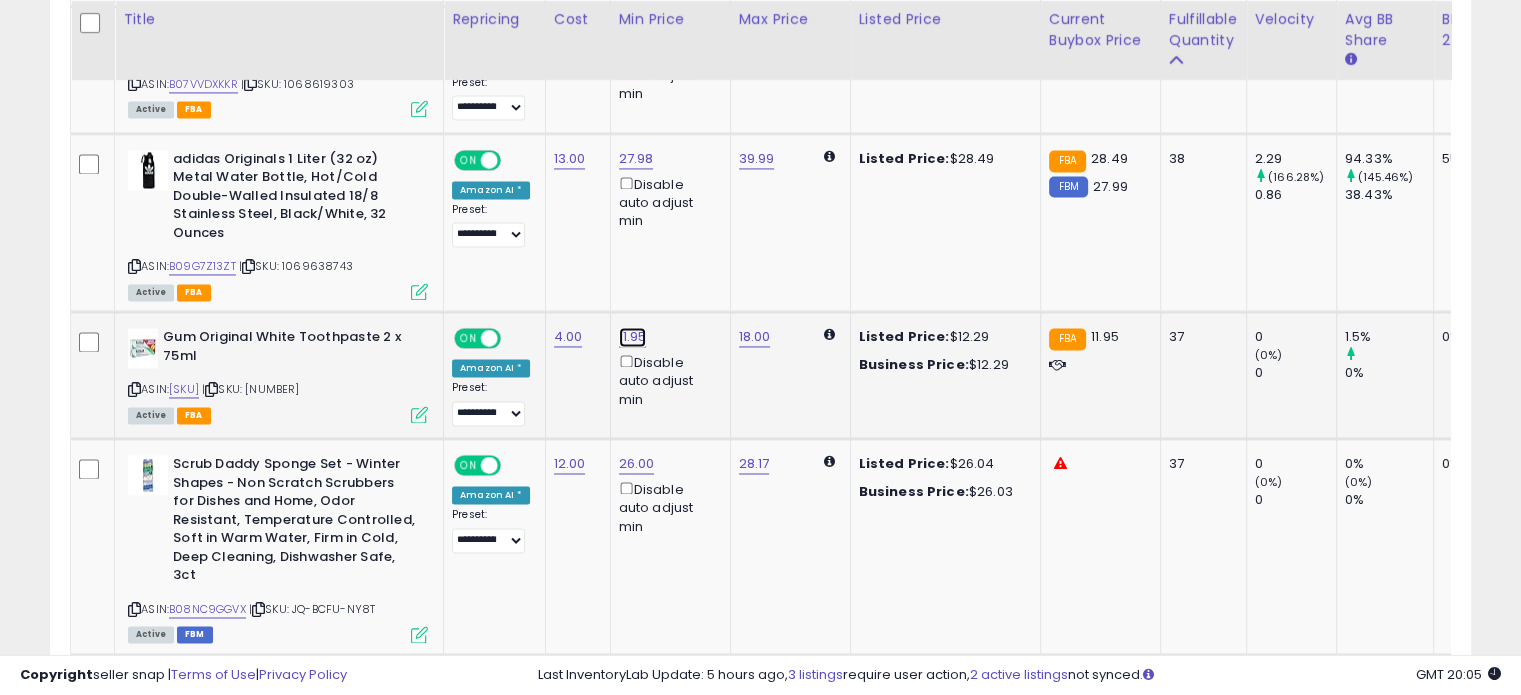 click on "11.95" at bounding box center (633, -2070) 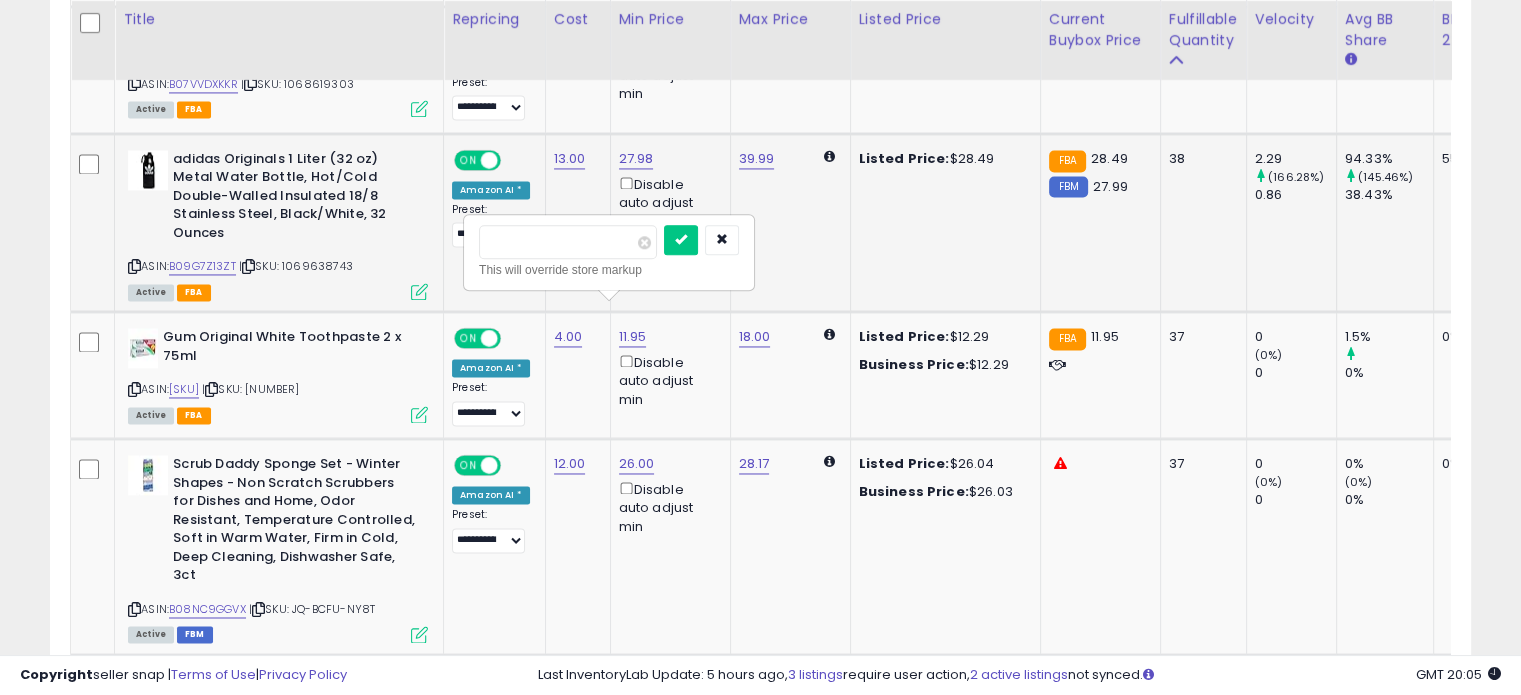 drag, startPoint x: 566, startPoint y: 238, endPoint x: 438, endPoint y: 231, distance: 128.19127 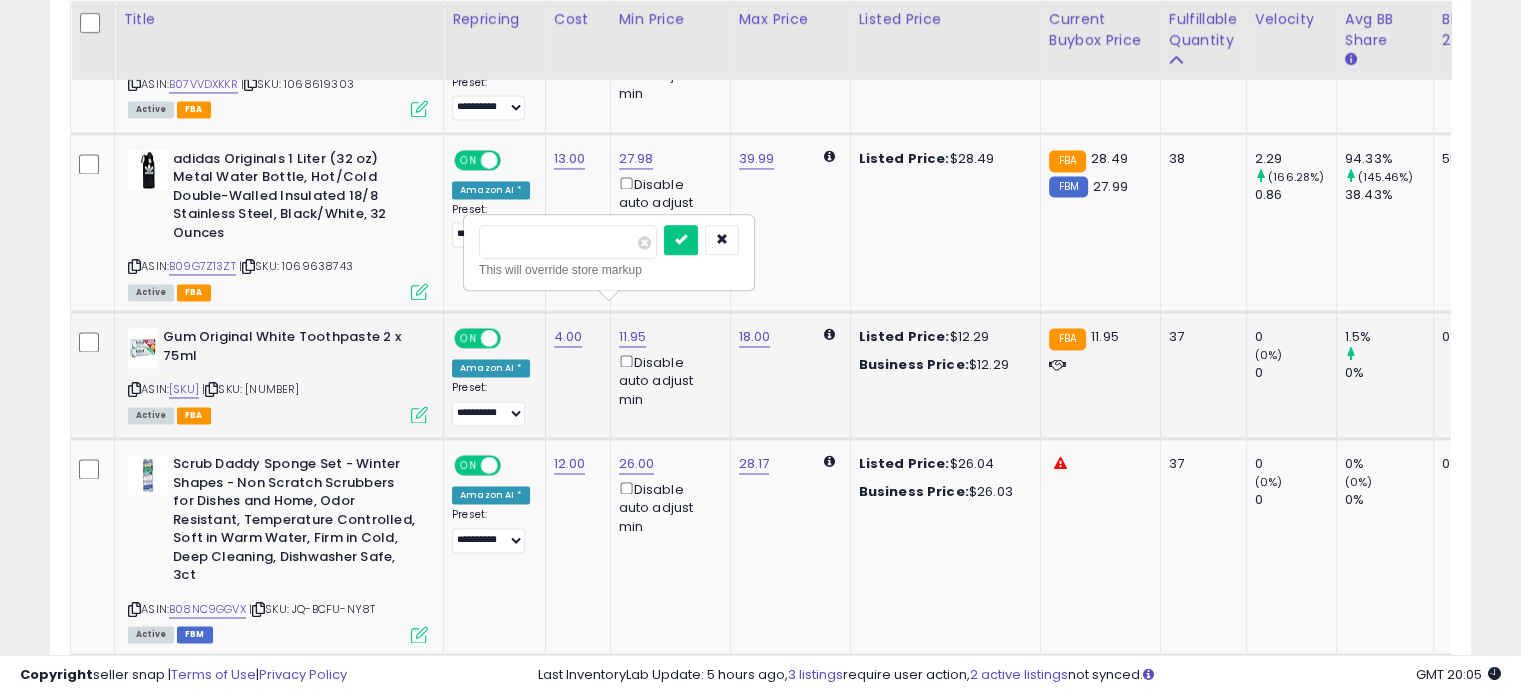 type on "*****" 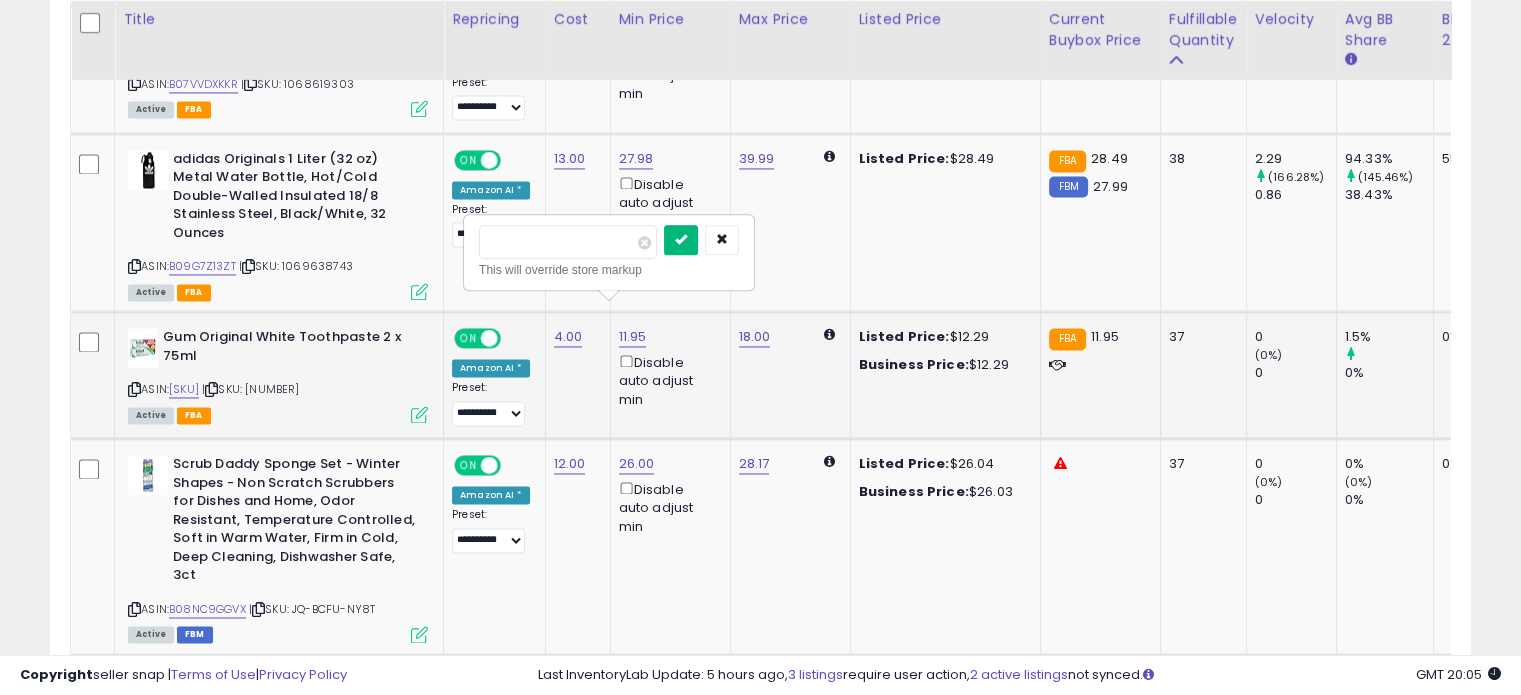 click at bounding box center [681, 240] 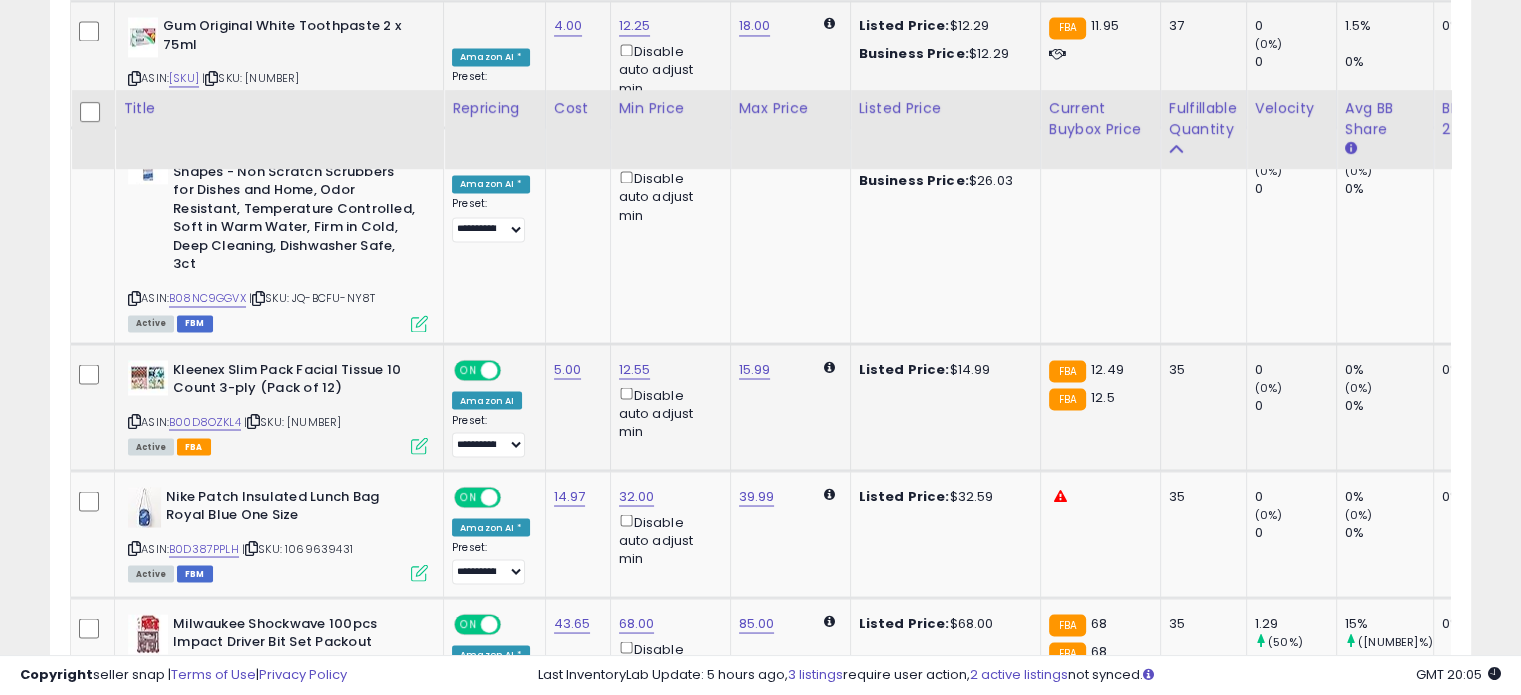 scroll, scrollTop: 3544, scrollLeft: 0, axis: vertical 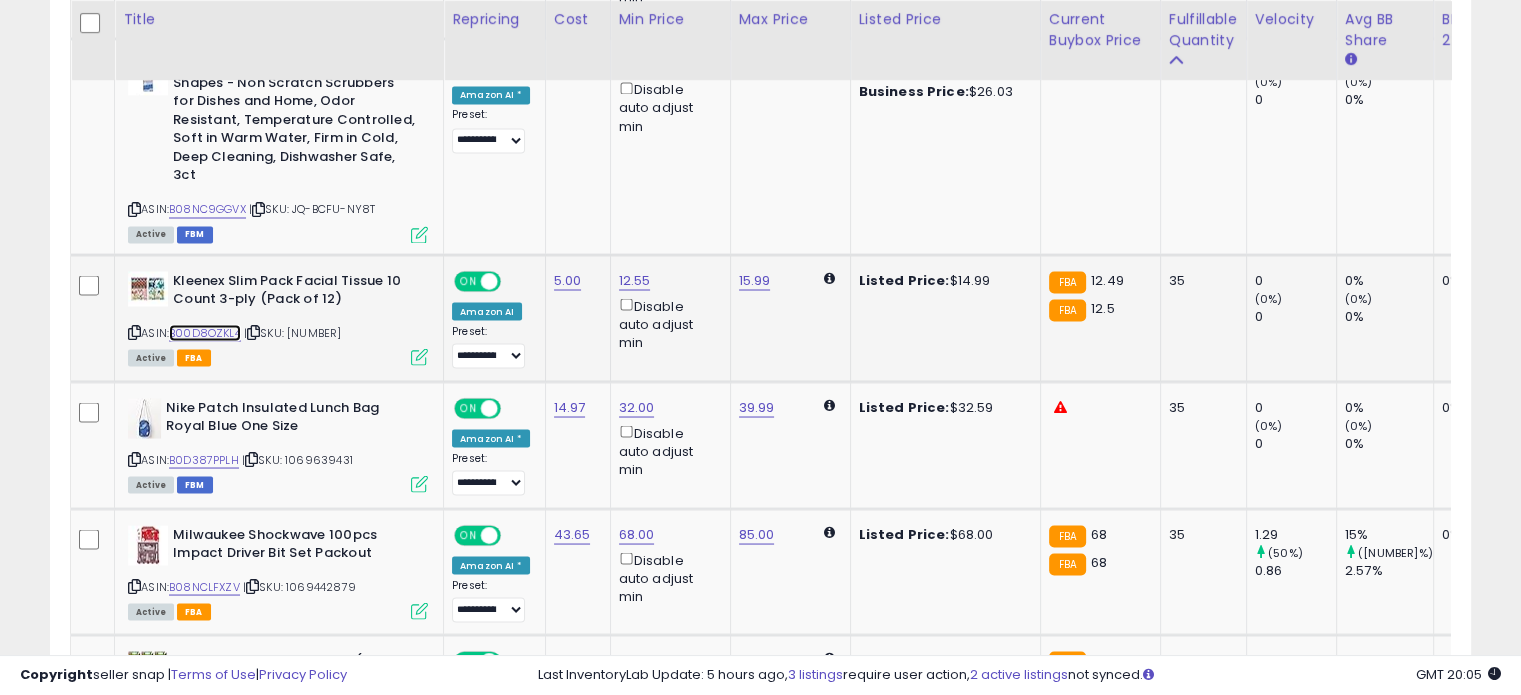 click on "B00D8OZKL4" at bounding box center (205, 332) 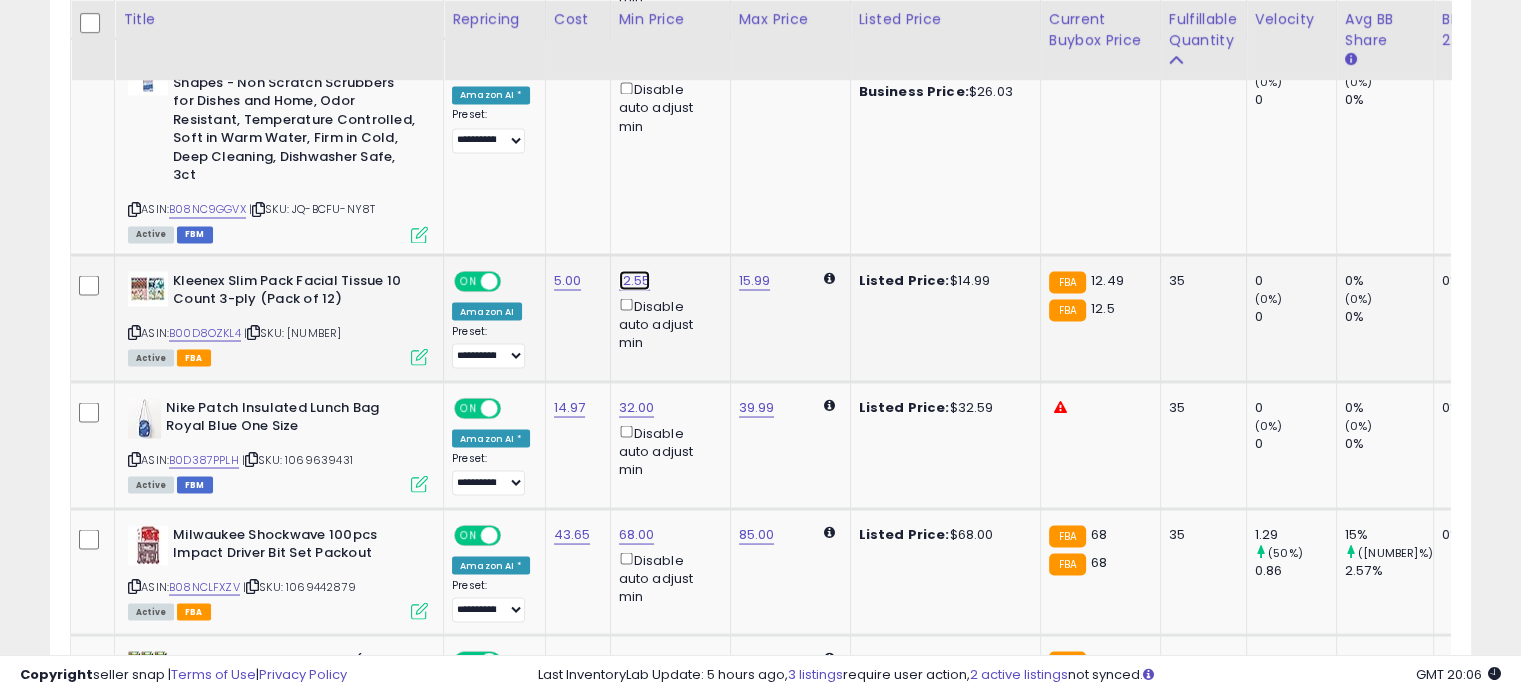 click on "12.55" at bounding box center (633, -2470) 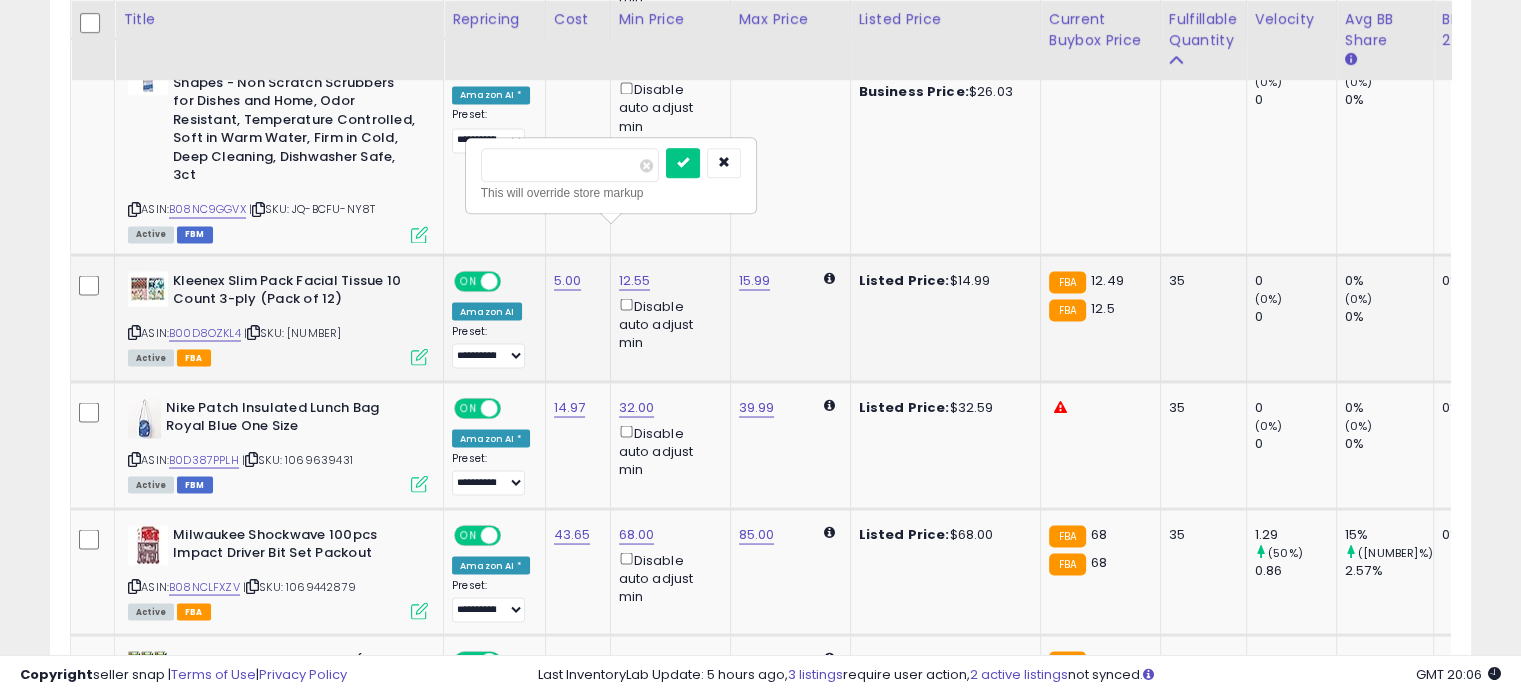 drag, startPoint x: 540, startPoint y: 167, endPoint x: 512, endPoint y: 169, distance: 28.071337 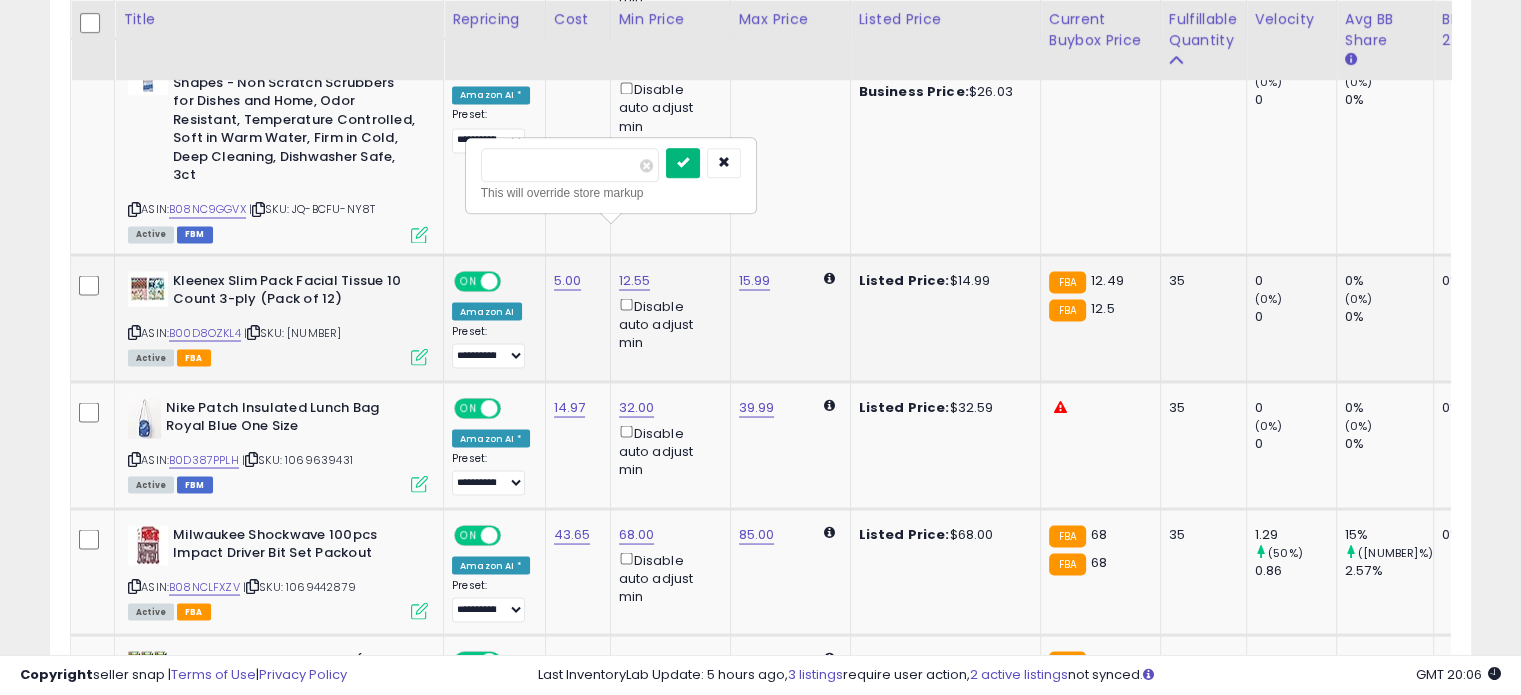 click at bounding box center [683, 162] 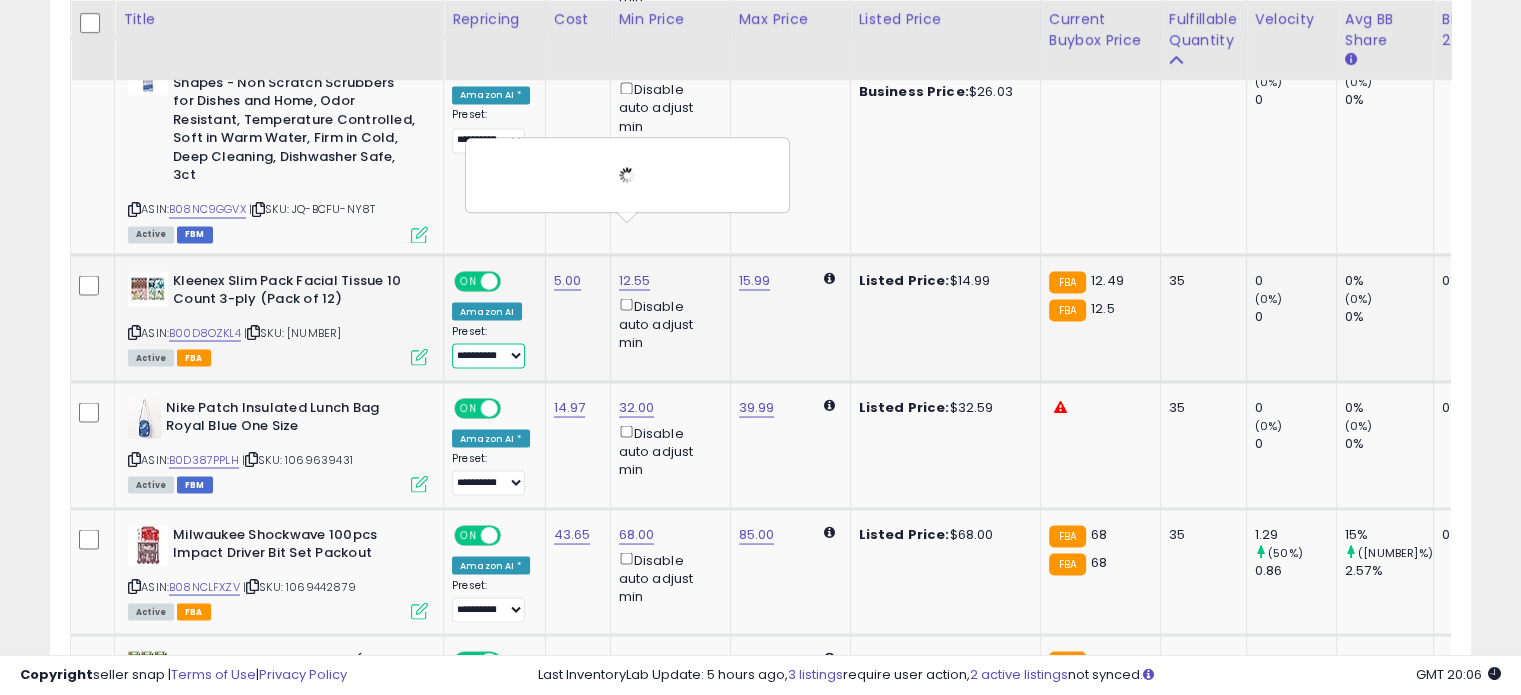 click on "**********" at bounding box center [488, 355] 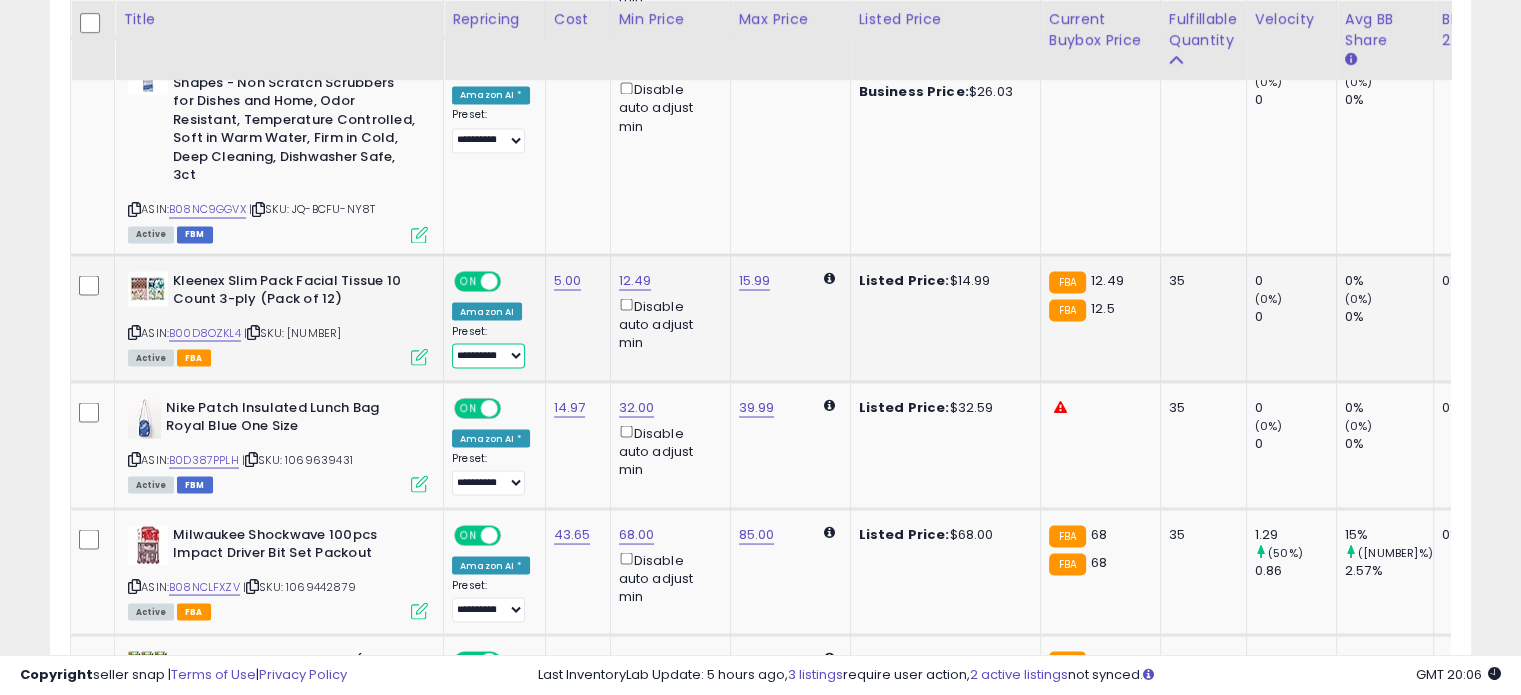 select on "**********" 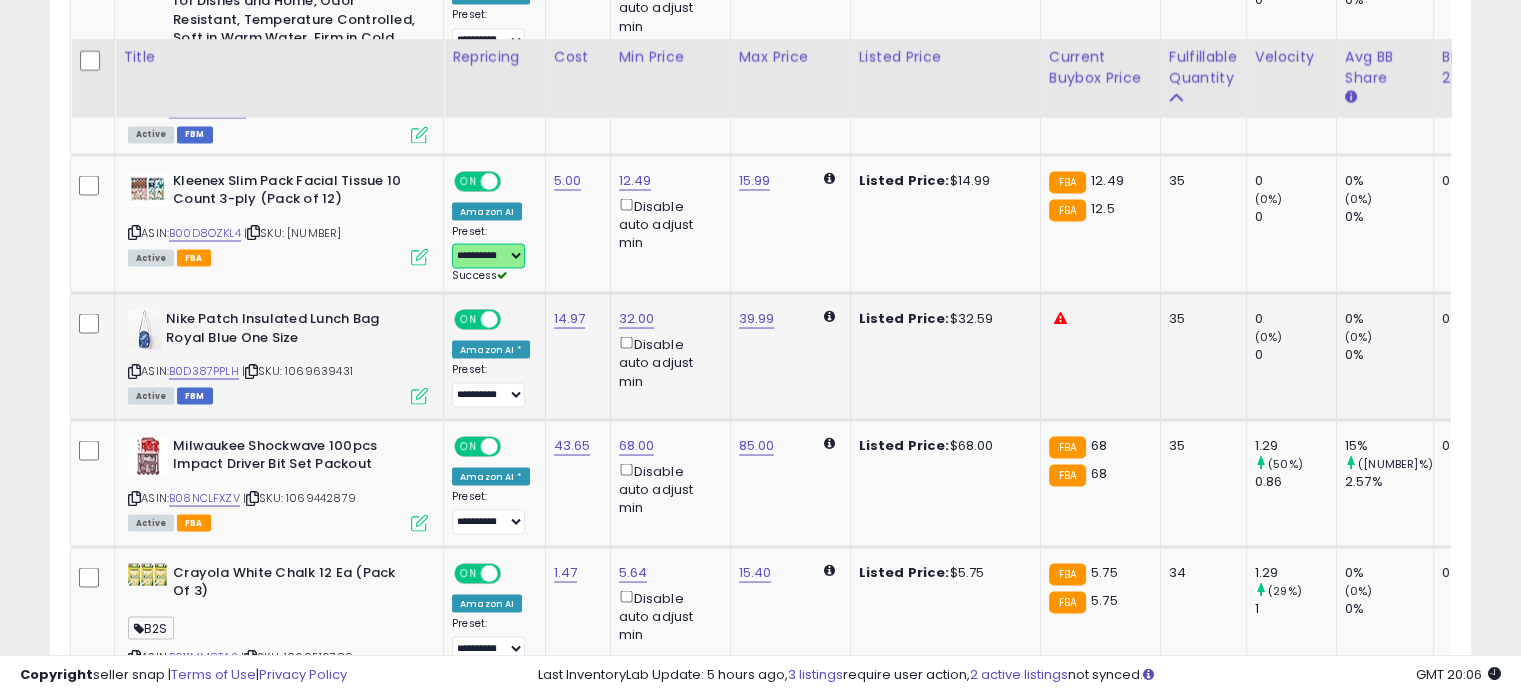 scroll, scrollTop: 3744, scrollLeft: 0, axis: vertical 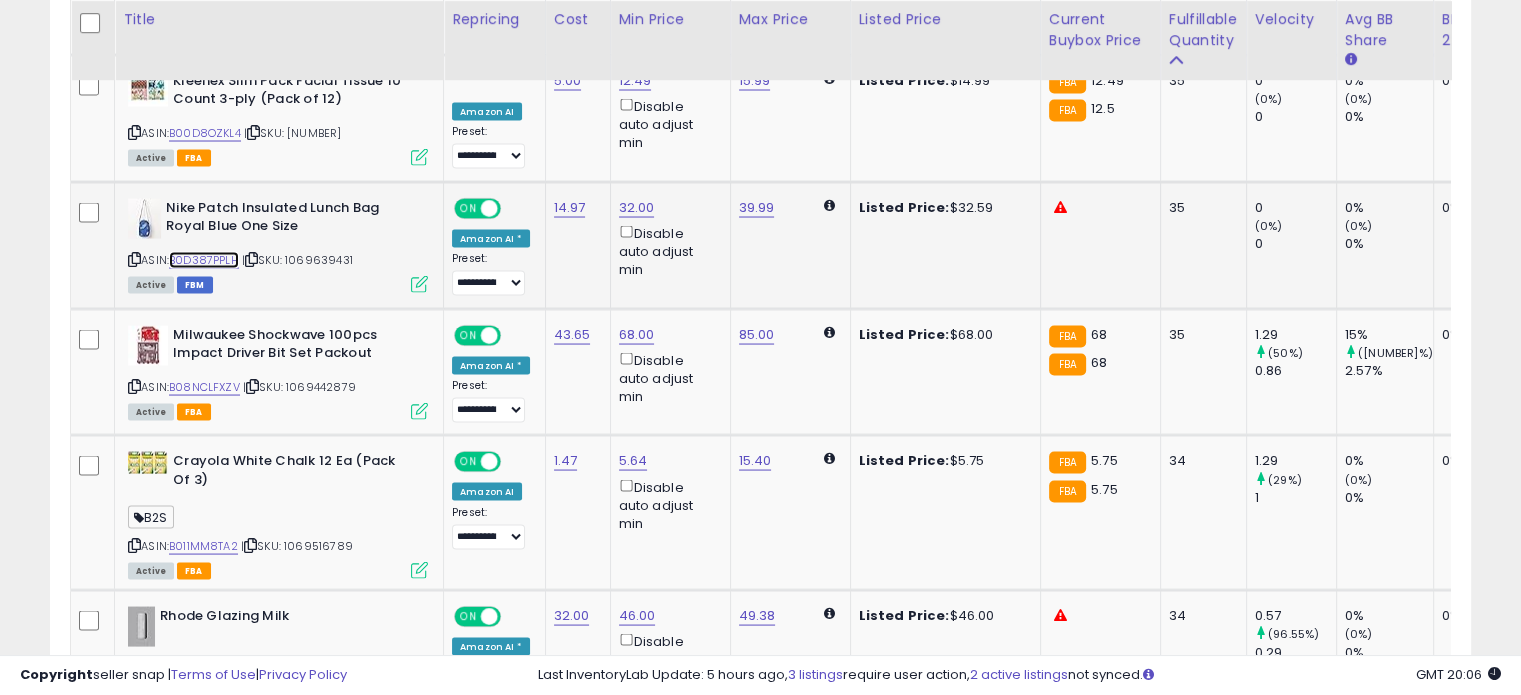 click on "B0D387PPLH" at bounding box center (204, 259) 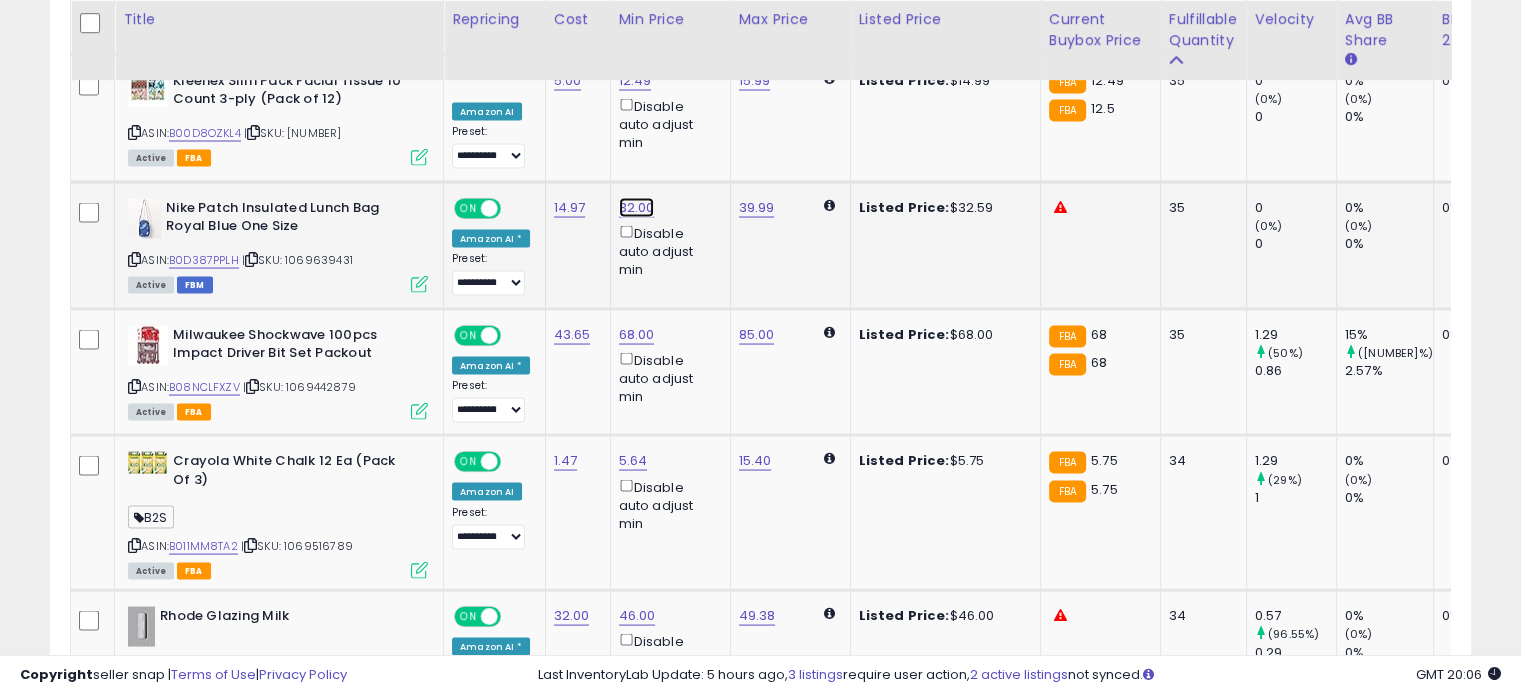 click on "32.00" at bounding box center [633, -2670] 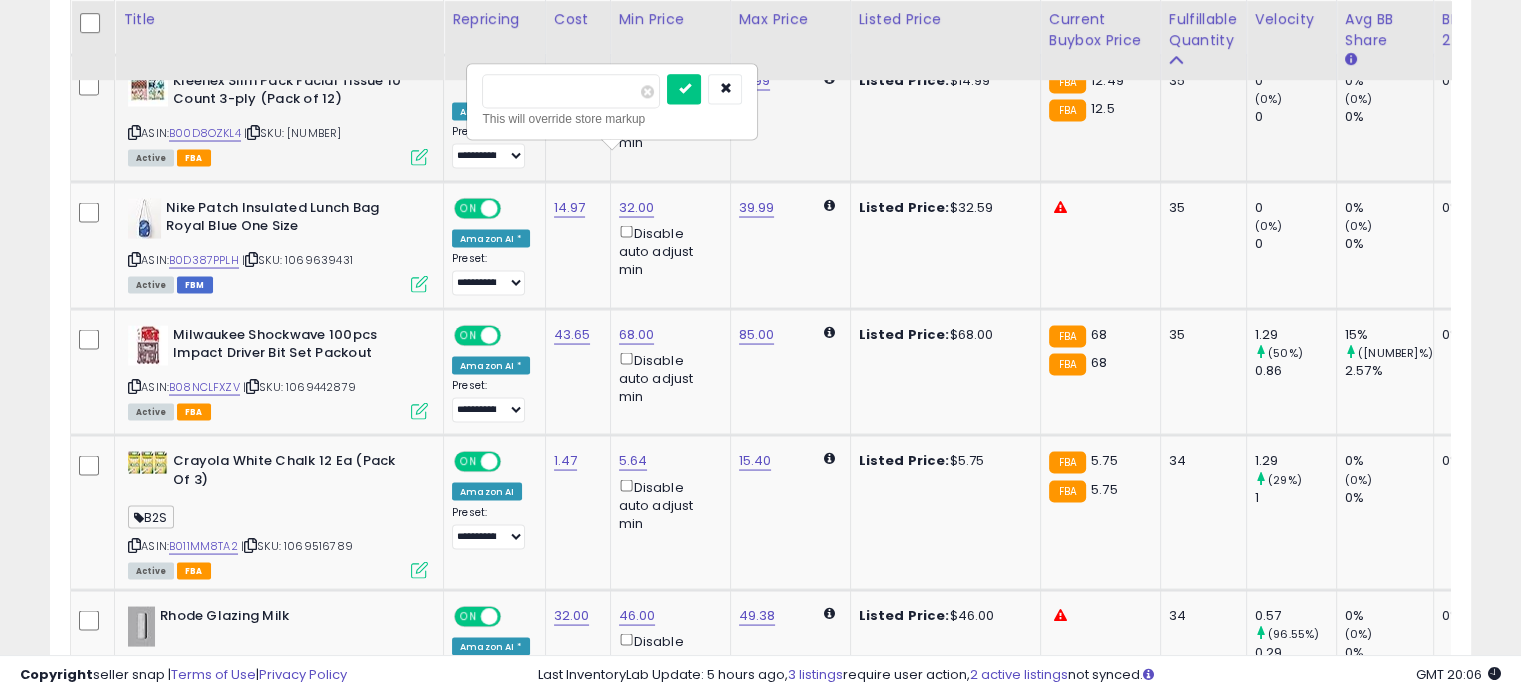 drag, startPoint x: 605, startPoint y: 104, endPoint x: 431, endPoint y: 104, distance: 174 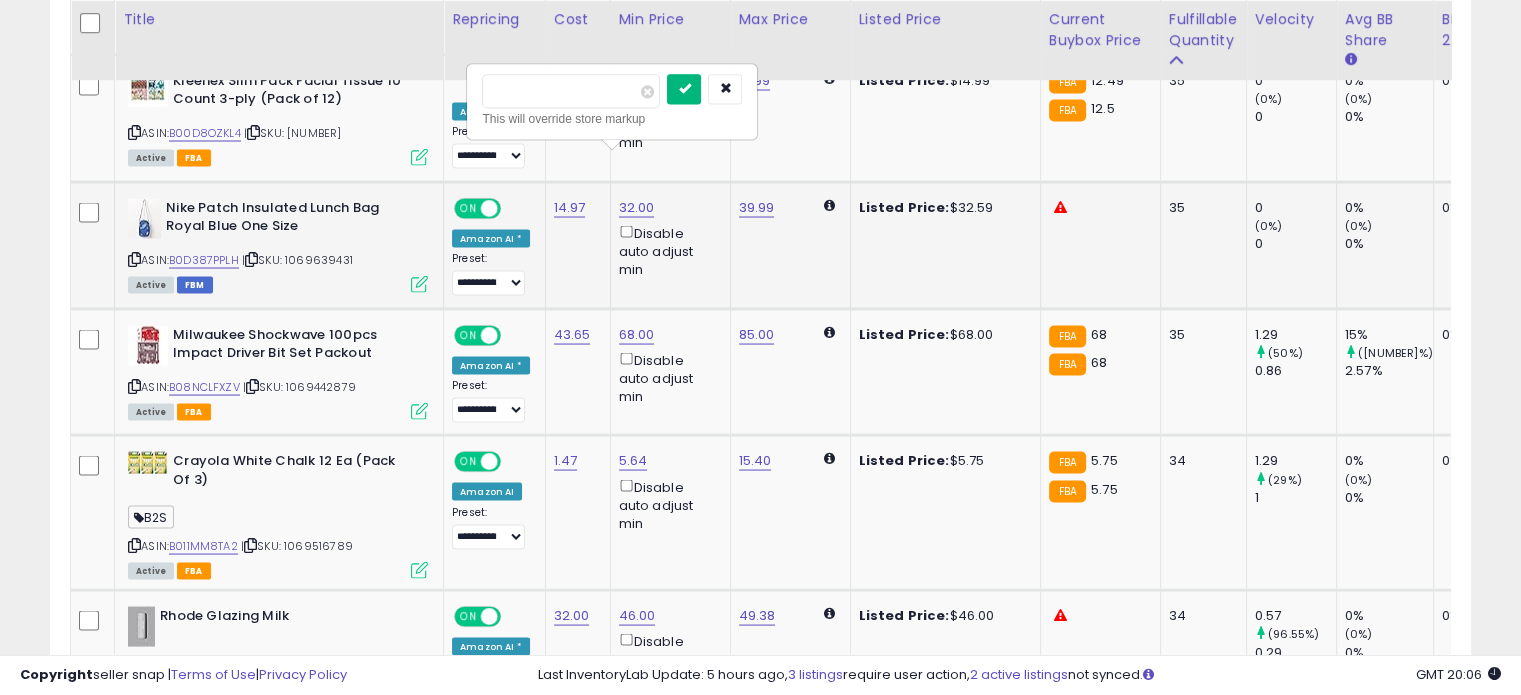 type on "*****" 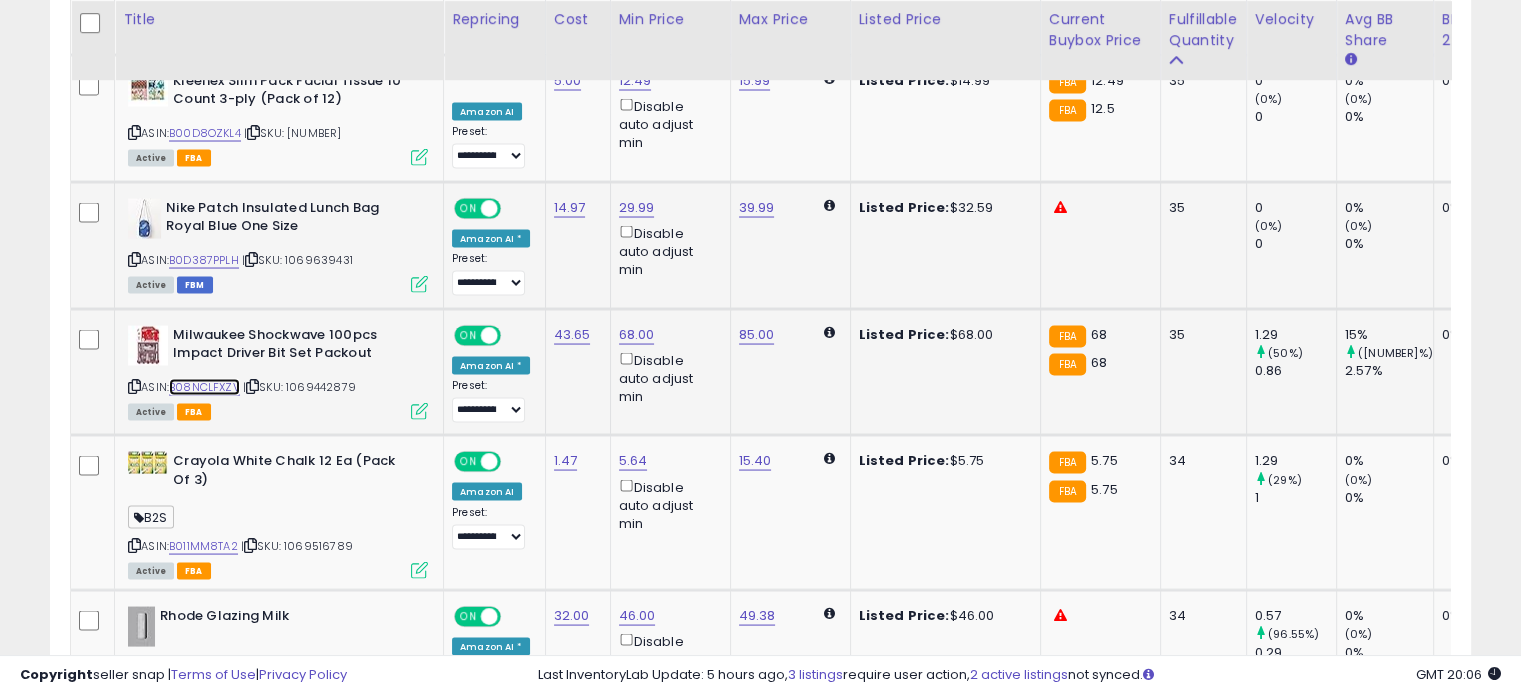 click on "B08NCLFXZV" at bounding box center [204, 386] 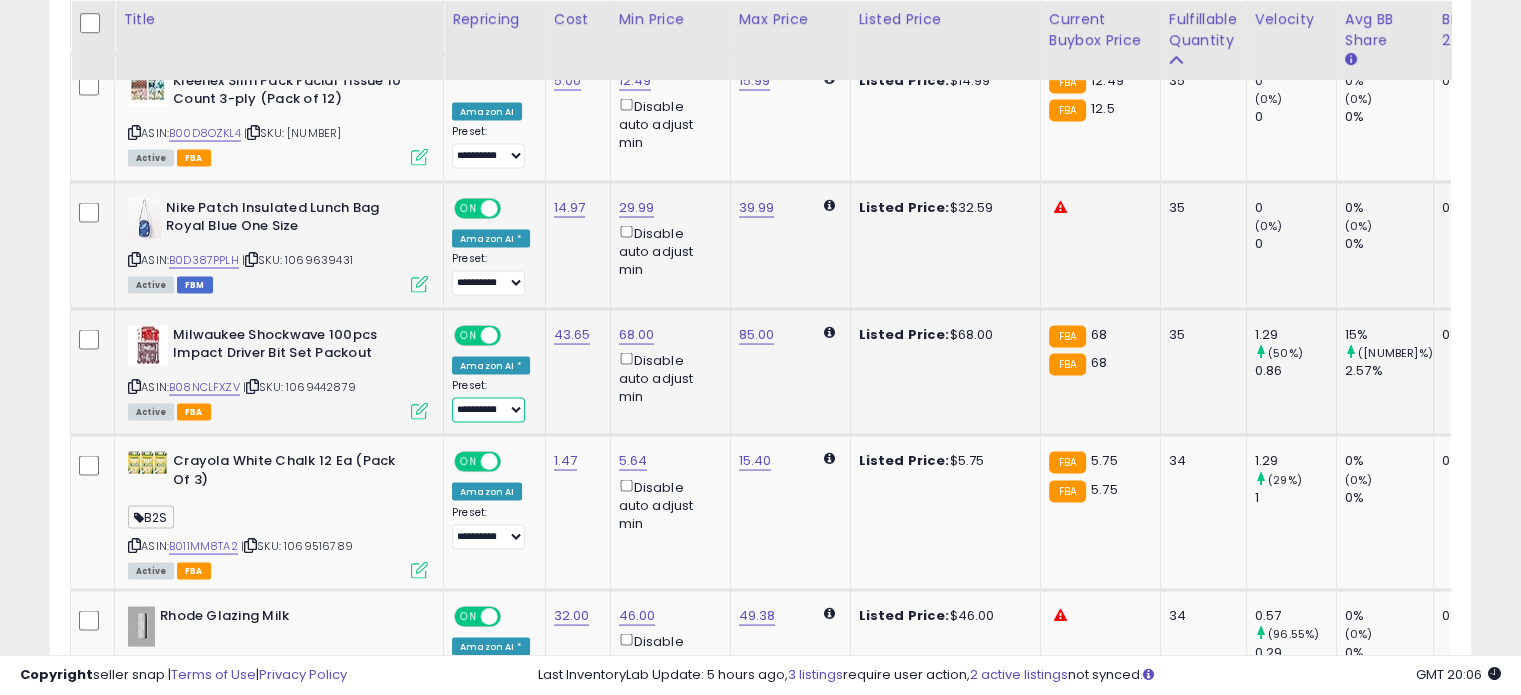 click on "**********" at bounding box center (488, 409) 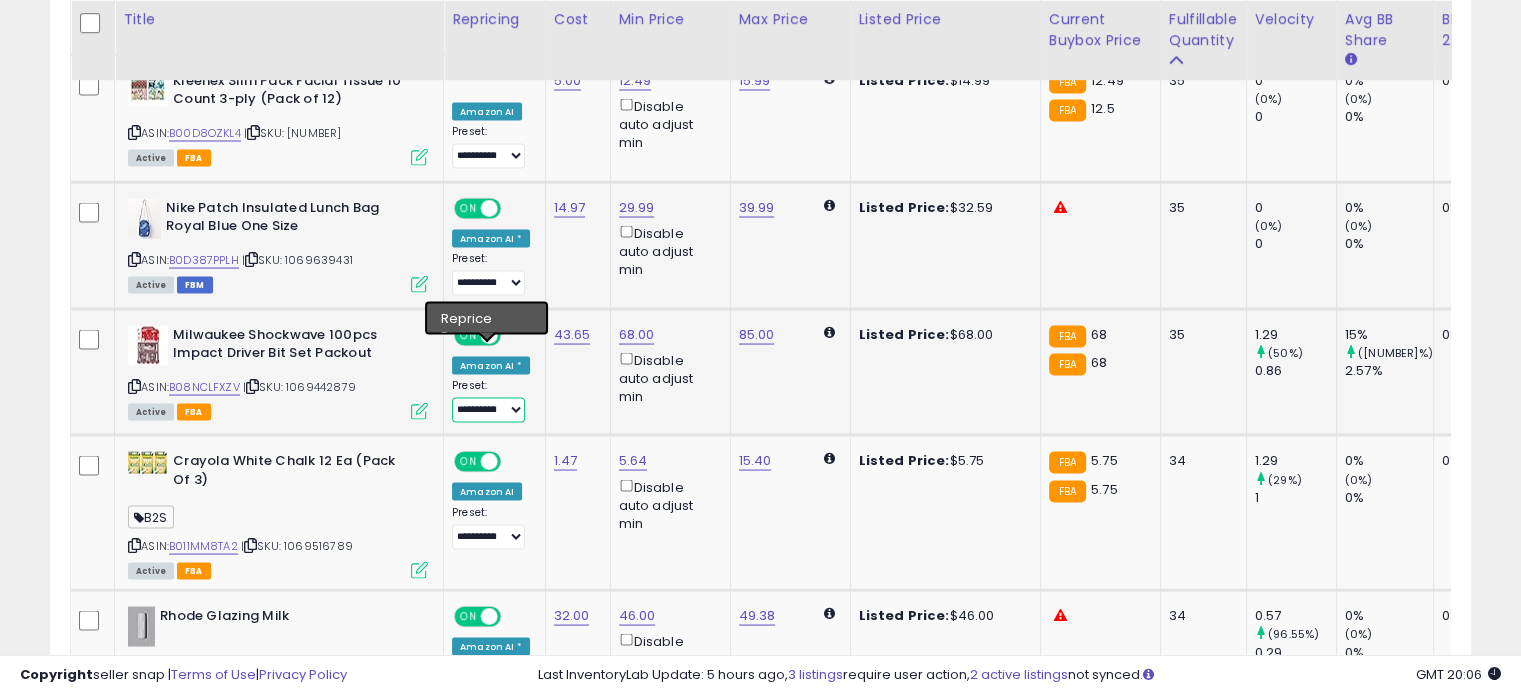 select on "**********" 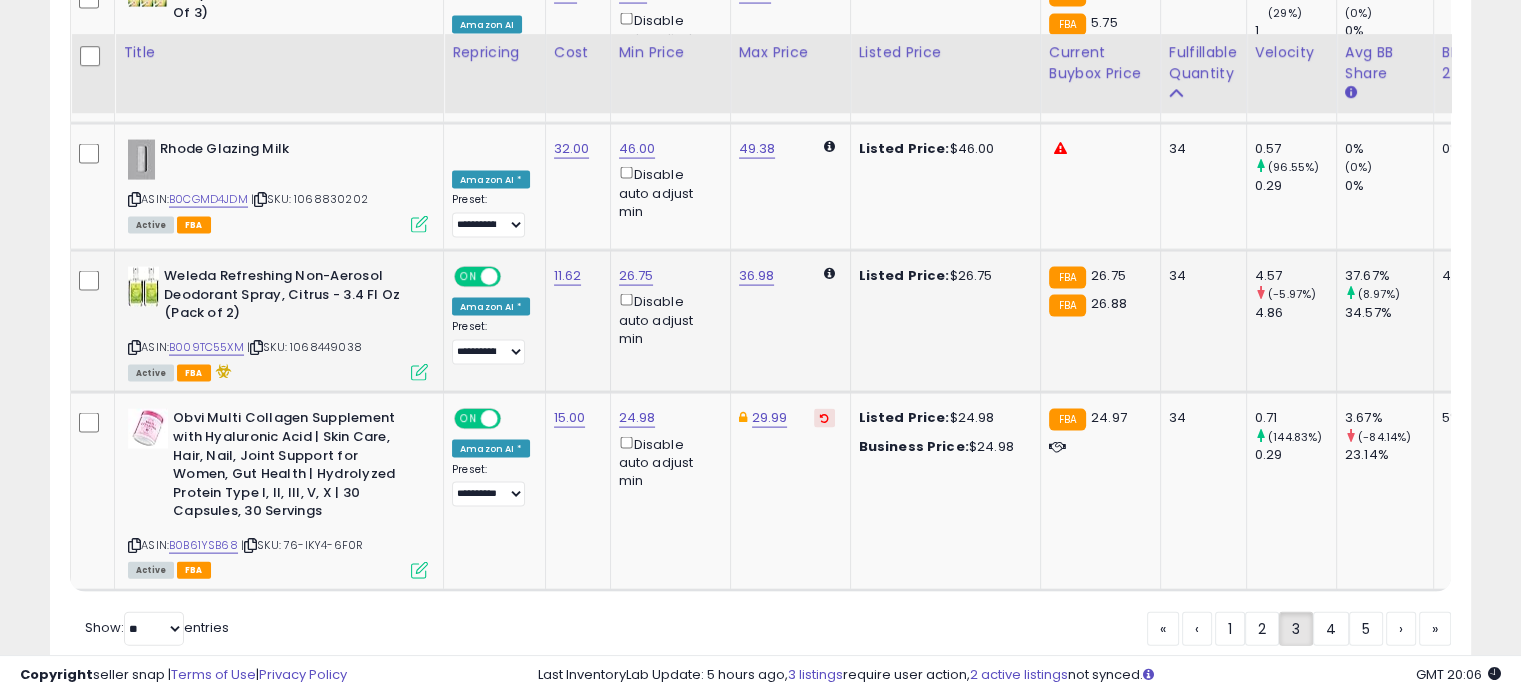 scroll, scrollTop: 4244, scrollLeft: 0, axis: vertical 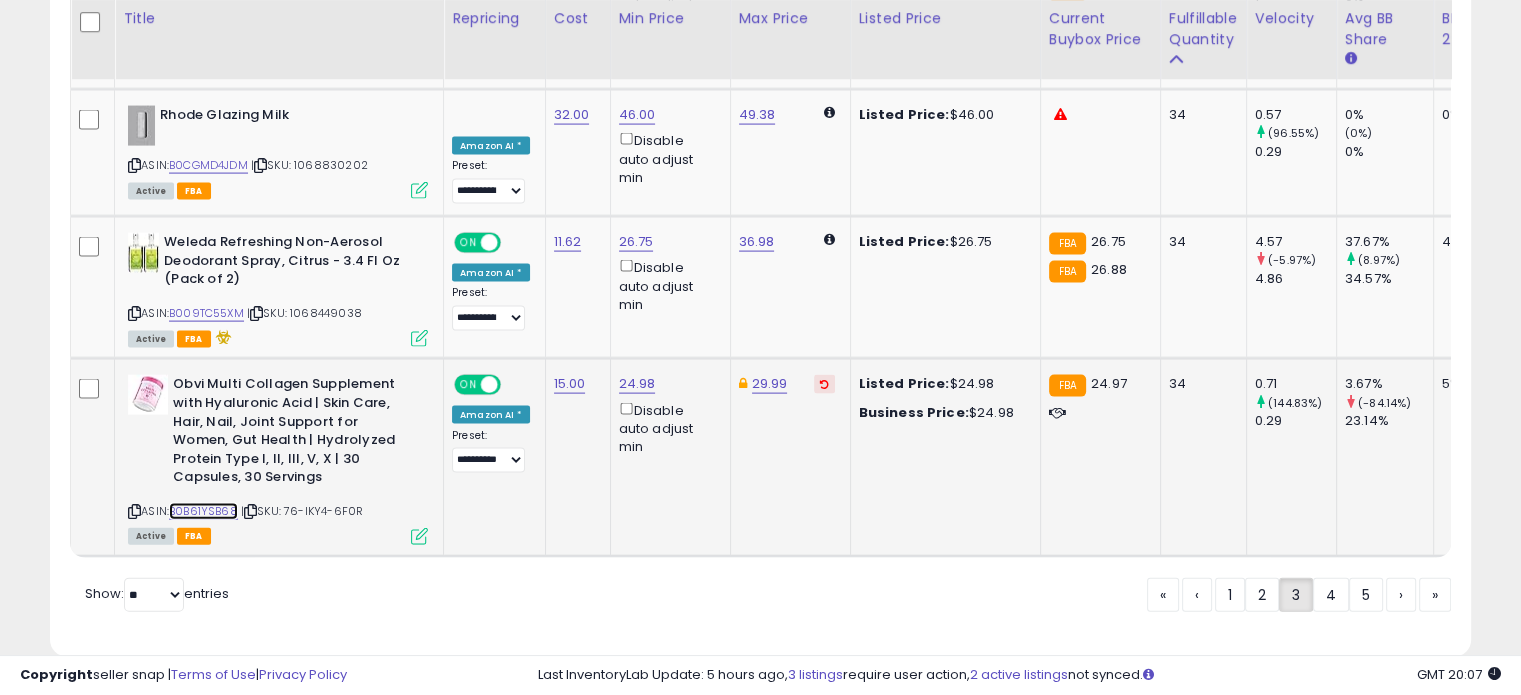 click on "B0B61YSB68" at bounding box center (203, 511) 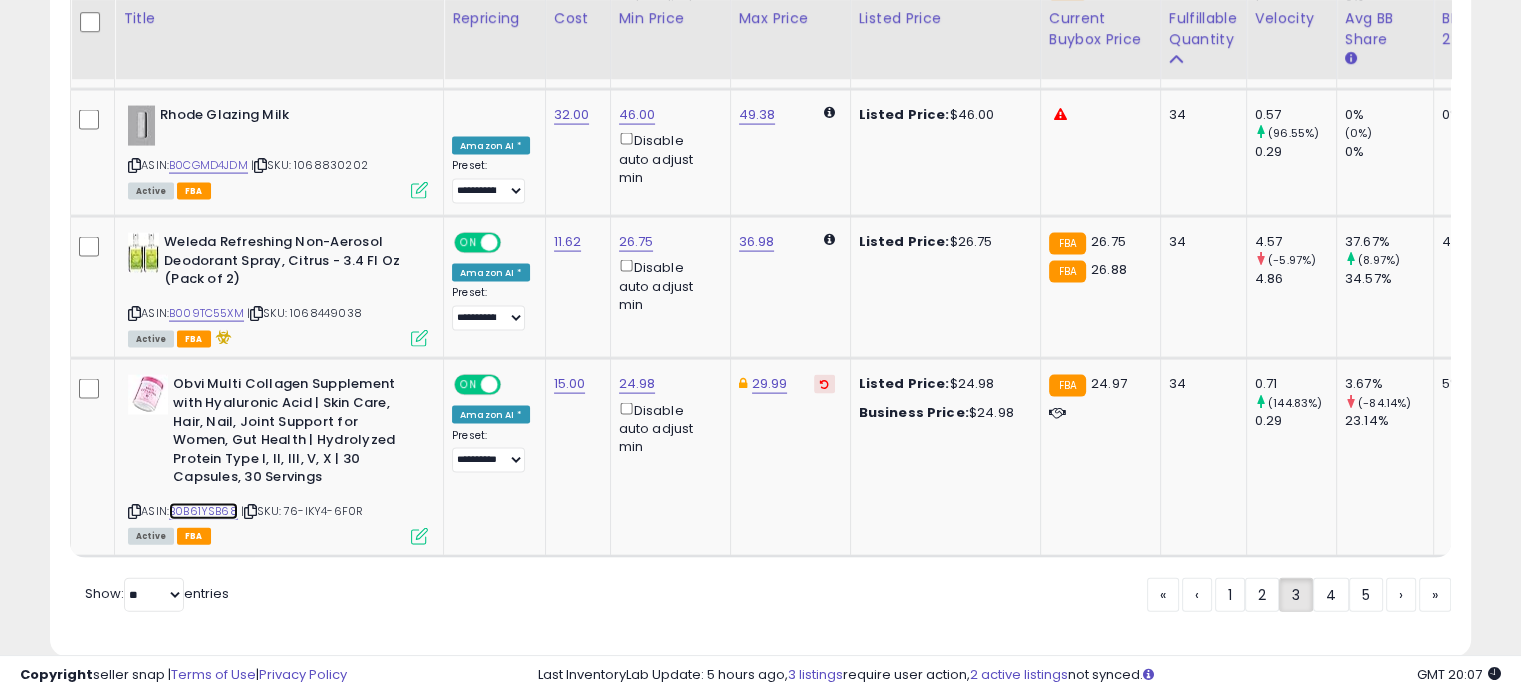 scroll, scrollTop: 0, scrollLeft: 146, axis: horizontal 